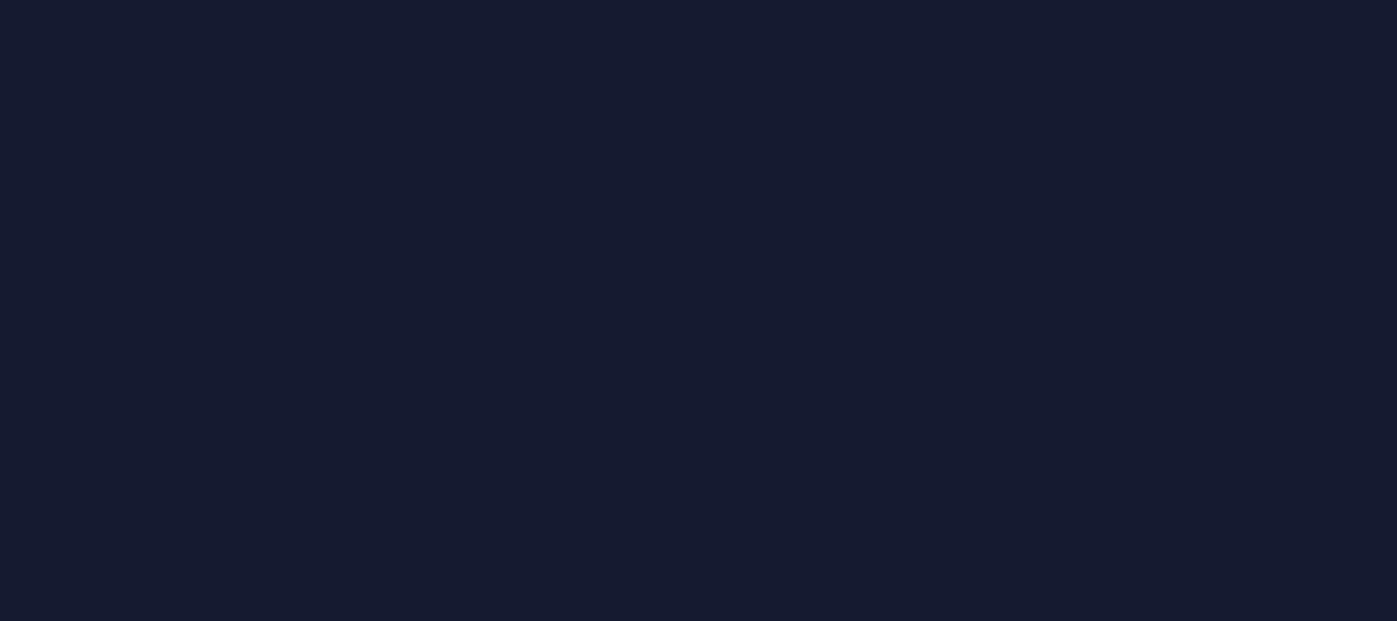 scroll, scrollTop: 0, scrollLeft: 0, axis: both 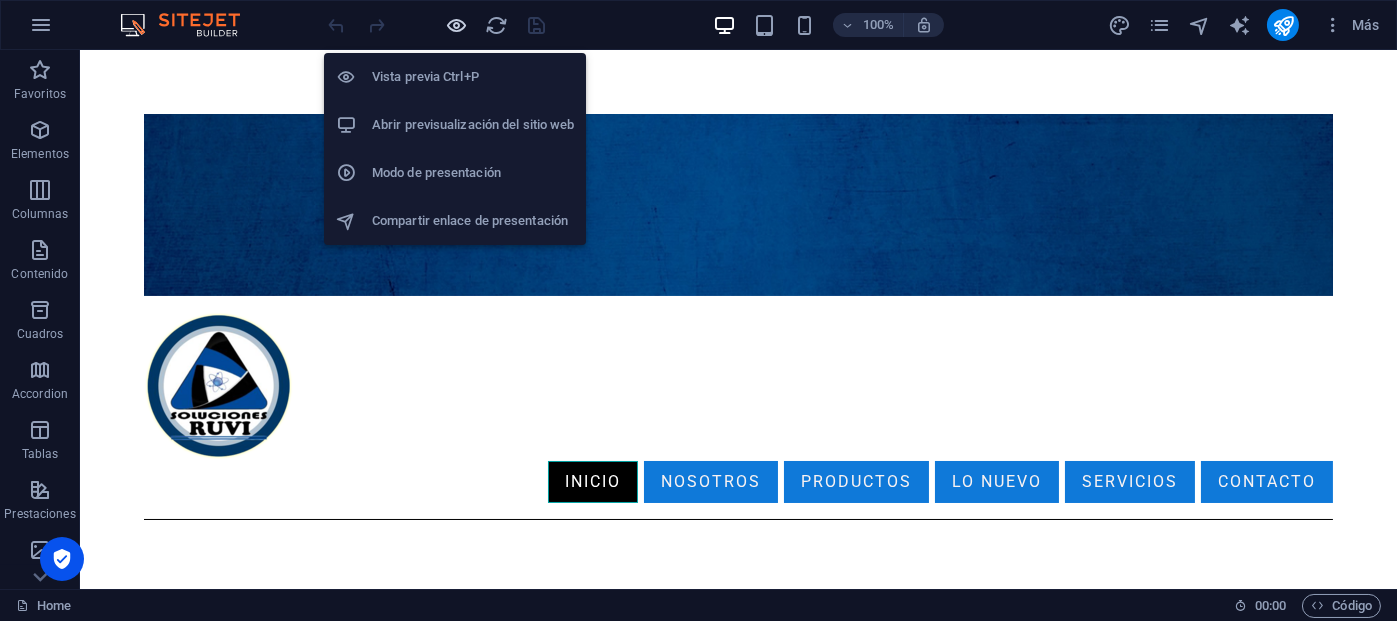click at bounding box center (457, 25) 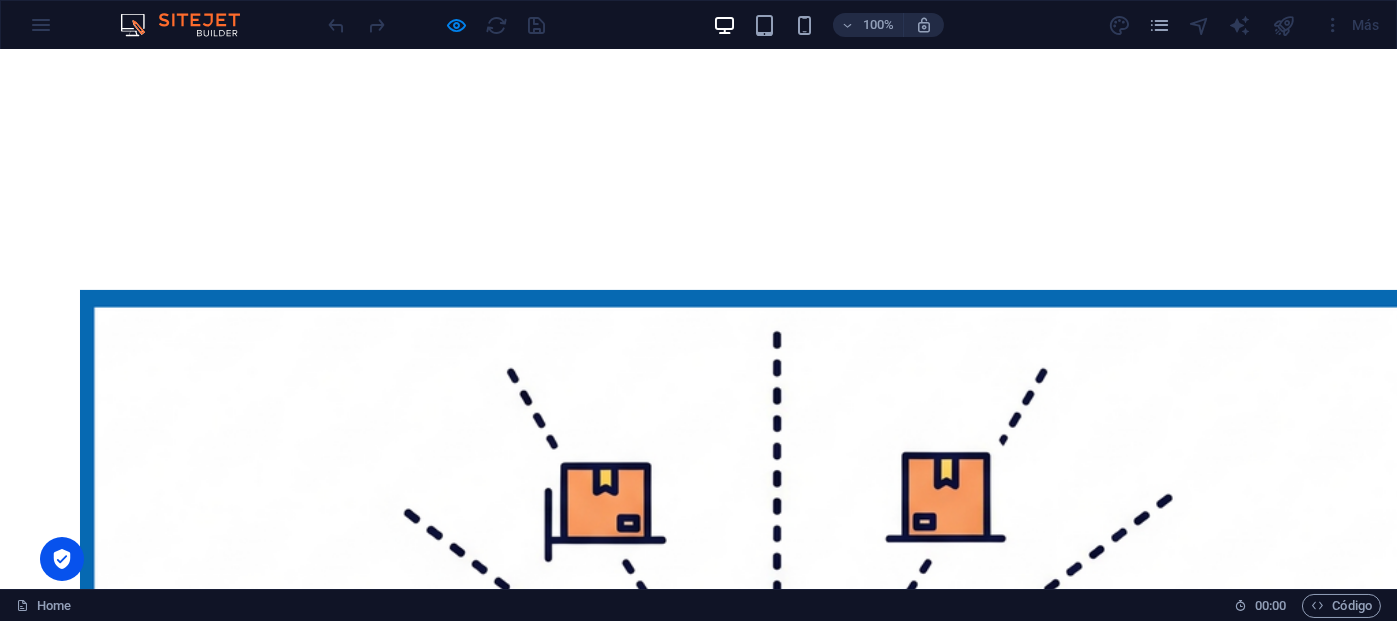 scroll, scrollTop: 1000, scrollLeft: 0, axis: vertical 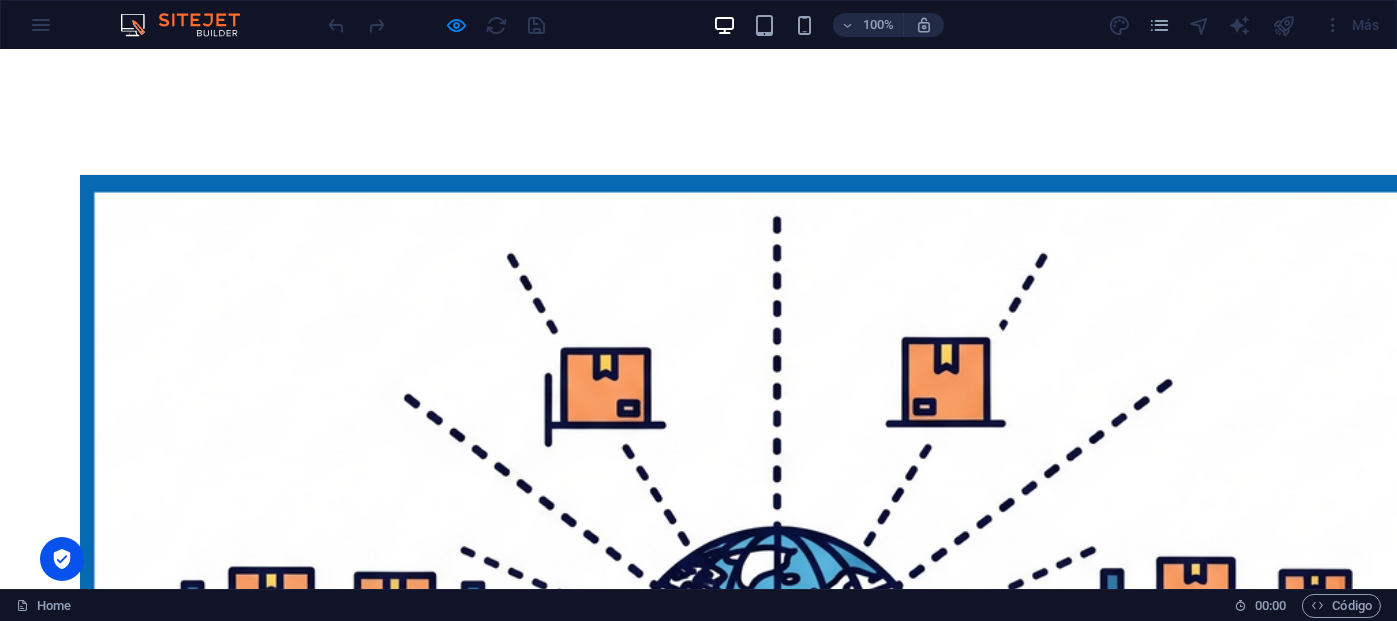 click on "ver más" at bounding box center [552, 3949] 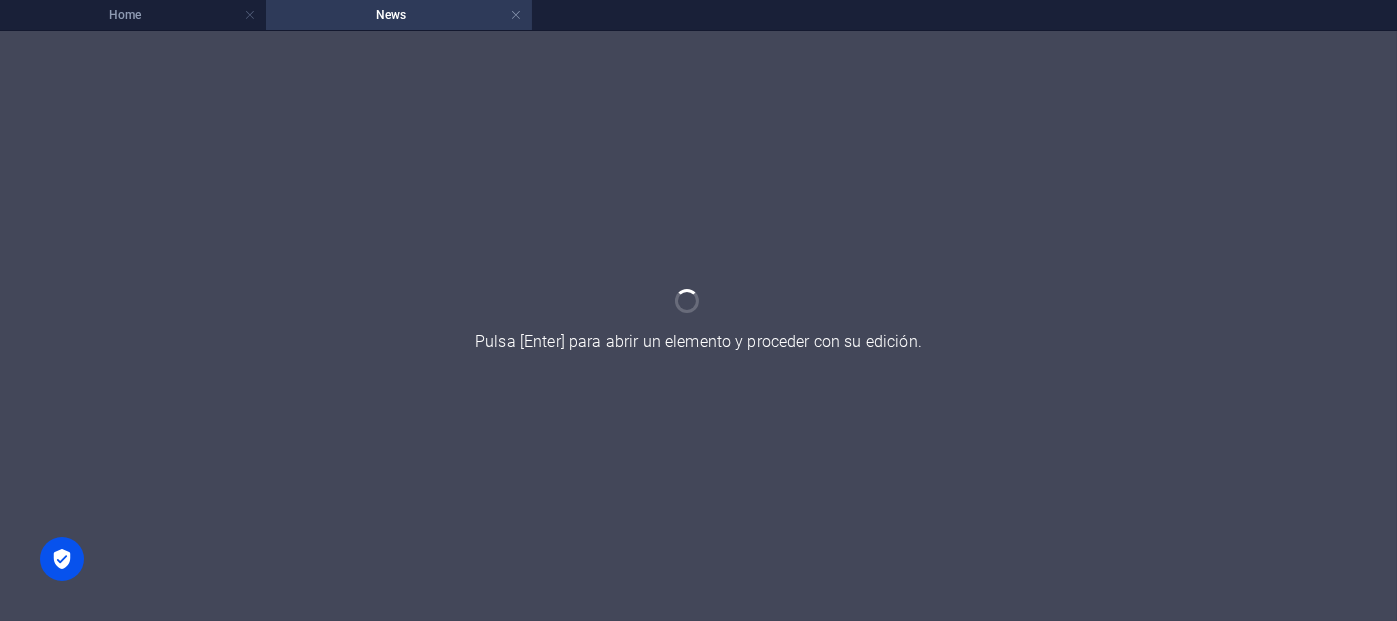 scroll, scrollTop: 0, scrollLeft: 0, axis: both 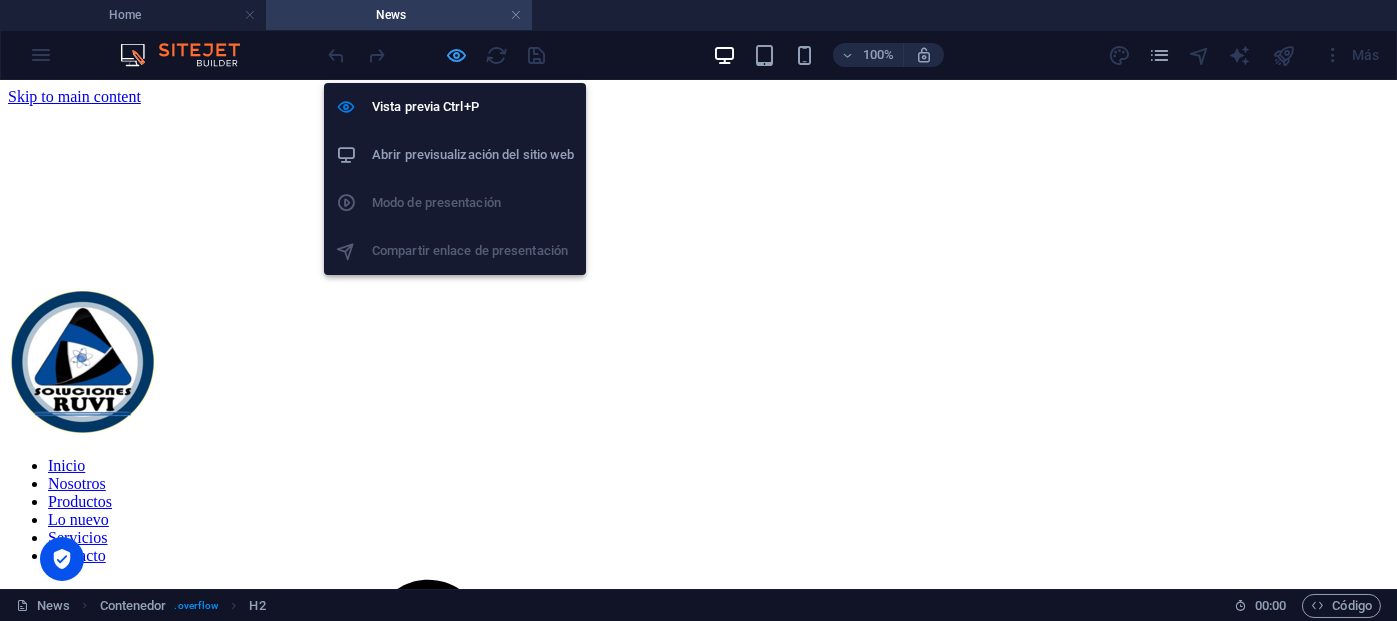 click at bounding box center [457, 55] 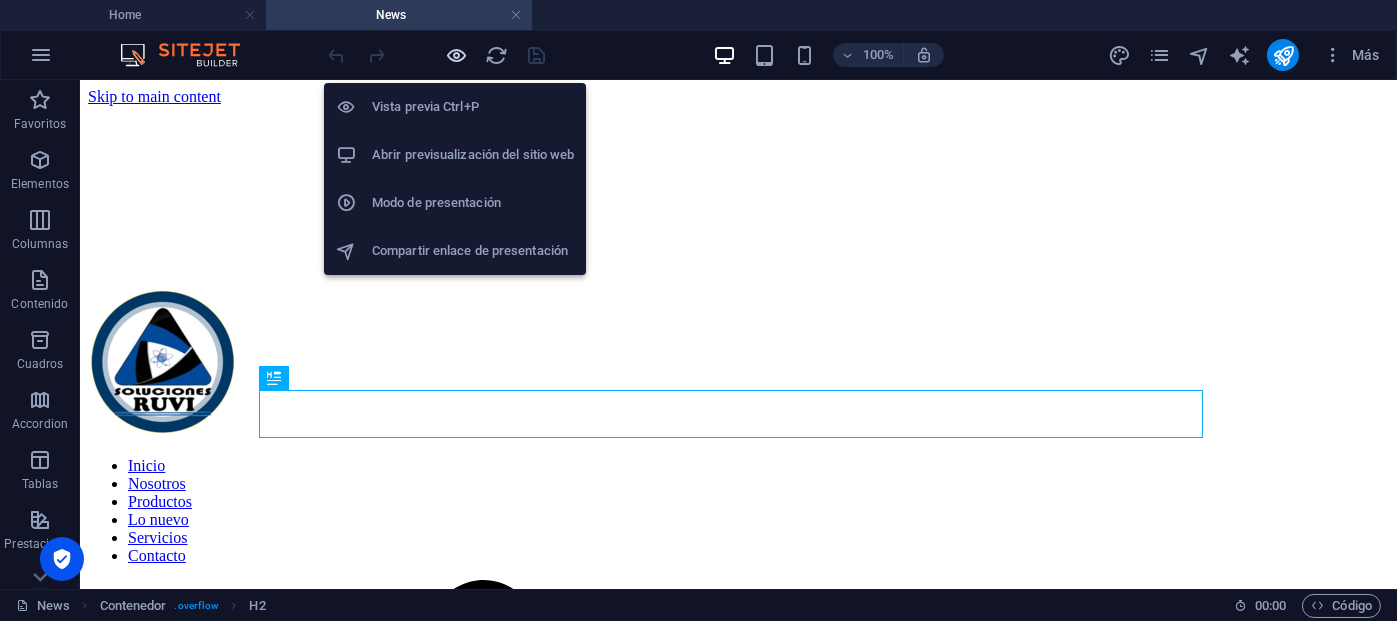 click at bounding box center (457, 55) 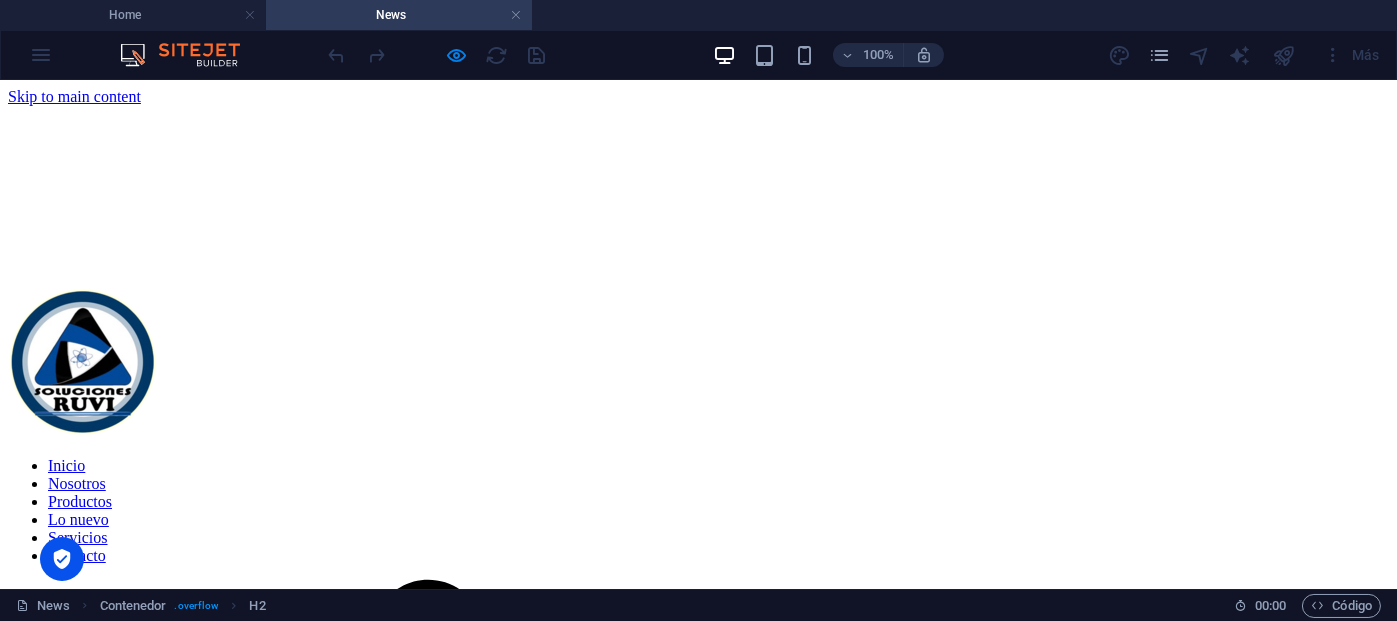 click on "Inicio" at bounding box center (66, 465) 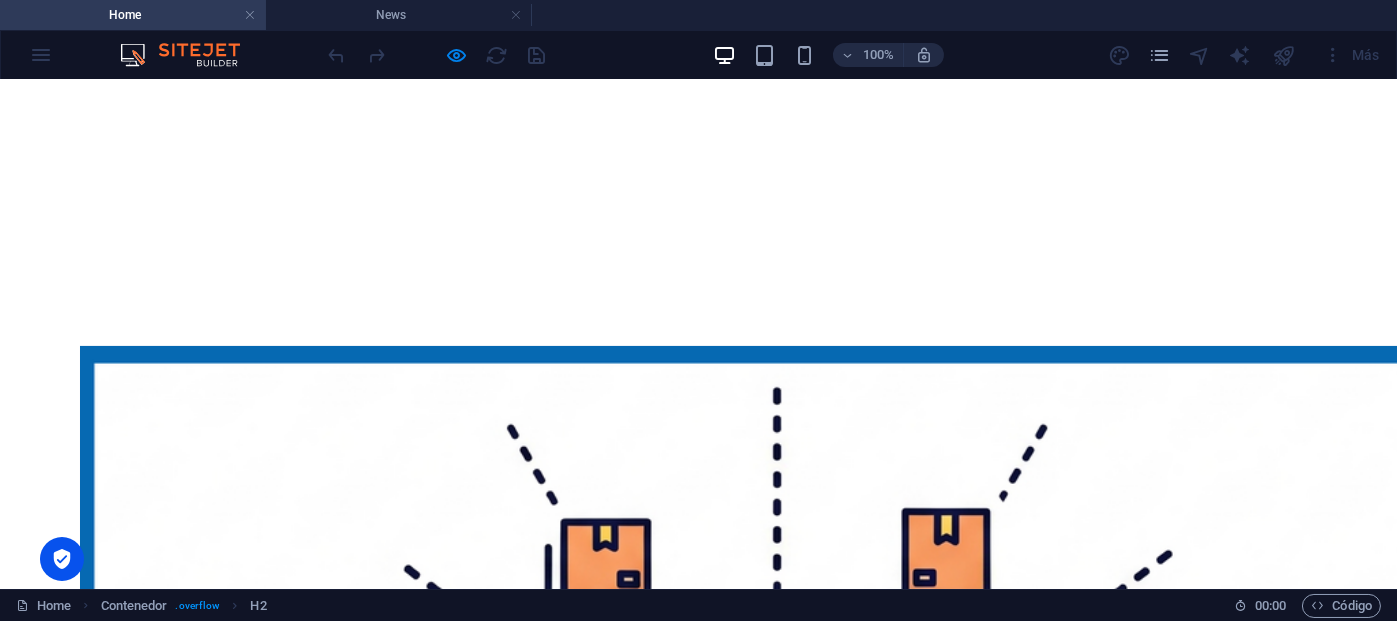 scroll, scrollTop: 1035, scrollLeft: 0, axis: vertical 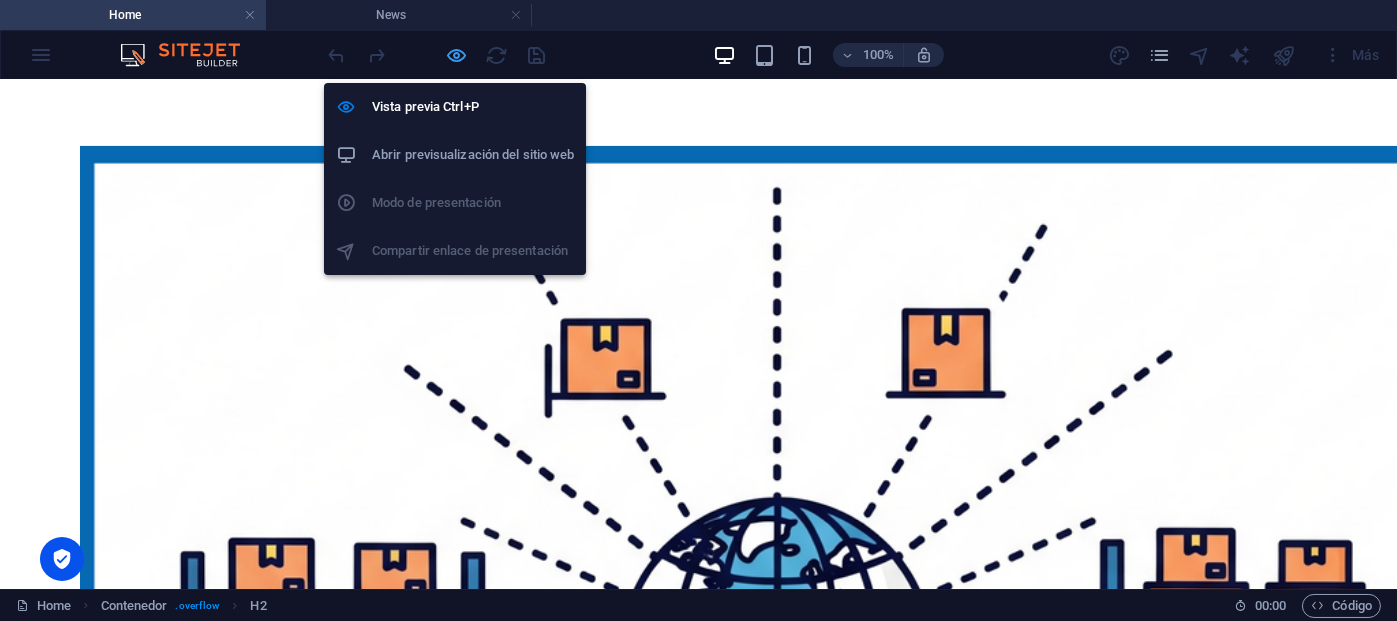 drag, startPoint x: 461, startPoint y: 54, endPoint x: 805, endPoint y: 145, distance: 355.83282 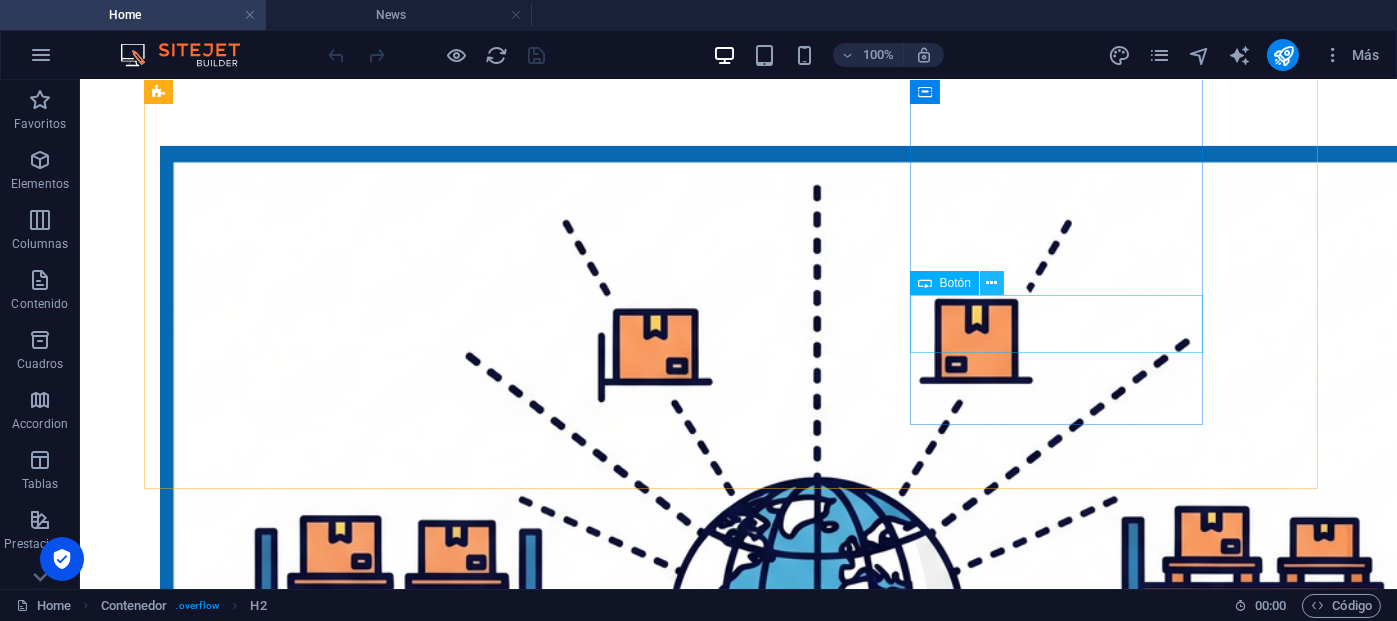 click at bounding box center (991, 283) 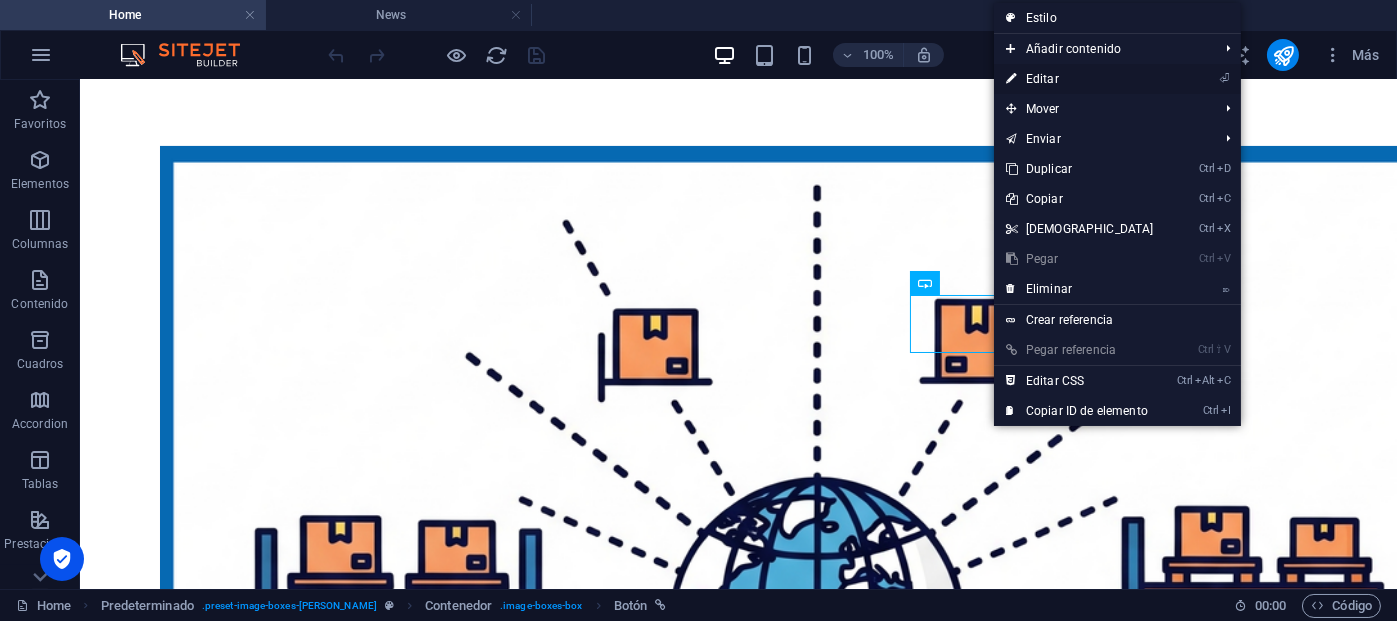 click on "⏎  Editar" at bounding box center [1080, 79] 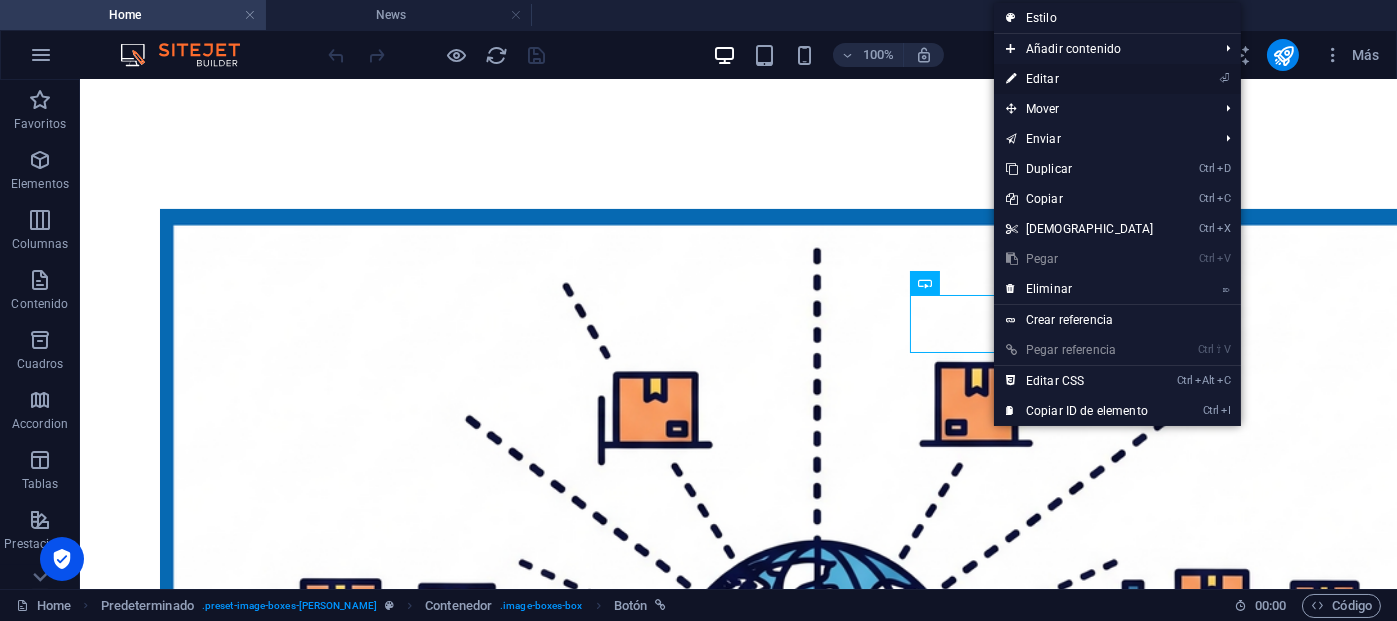 select on "3" 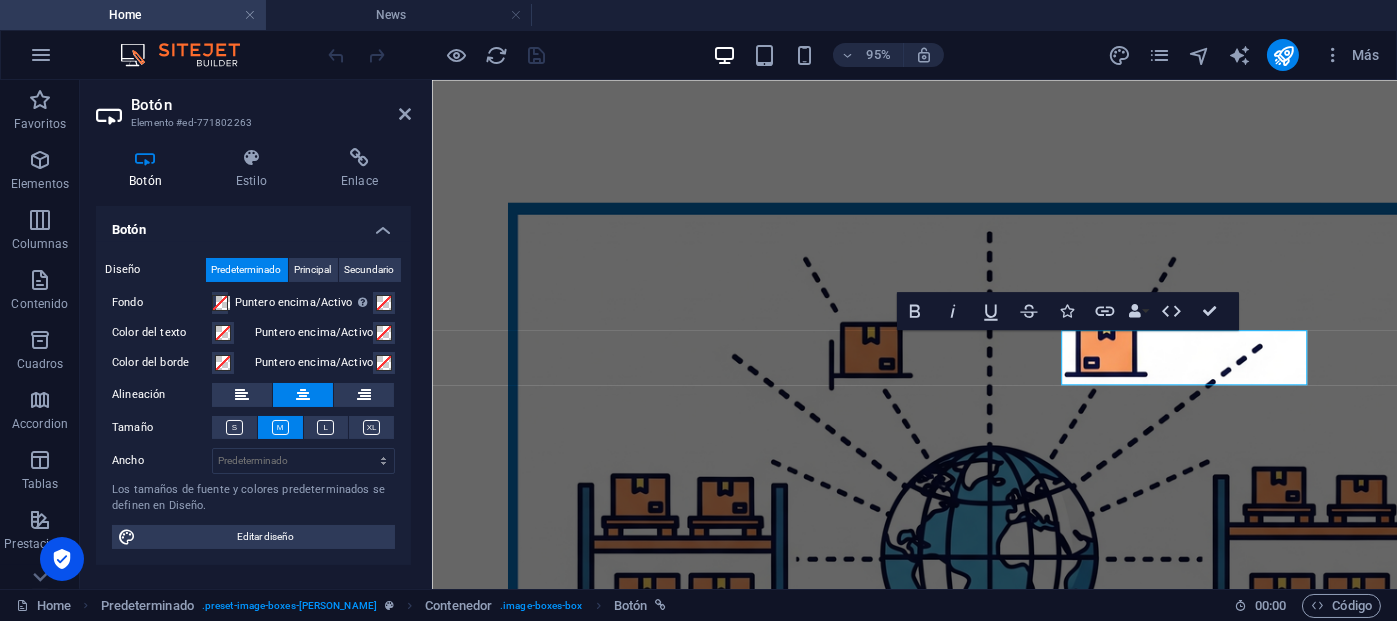 scroll, scrollTop: 1072, scrollLeft: 0, axis: vertical 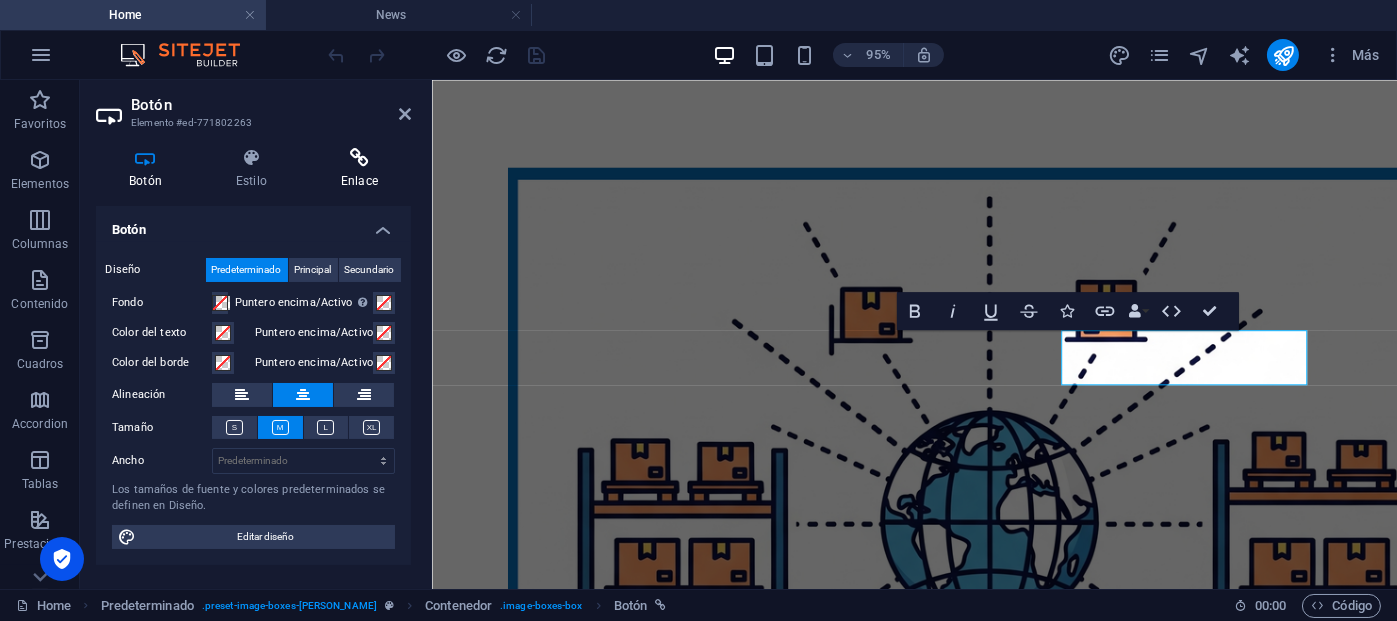 click on "Enlace" at bounding box center (359, 169) 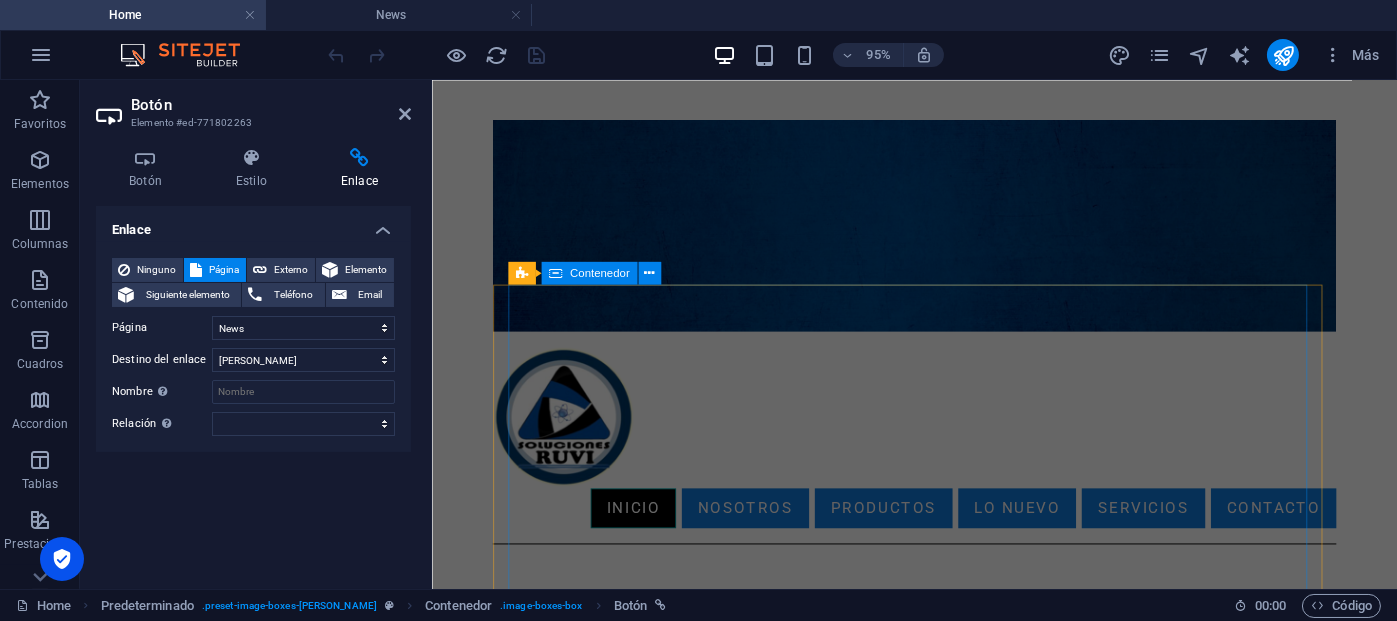 scroll, scrollTop: 0, scrollLeft: 0, axis: both 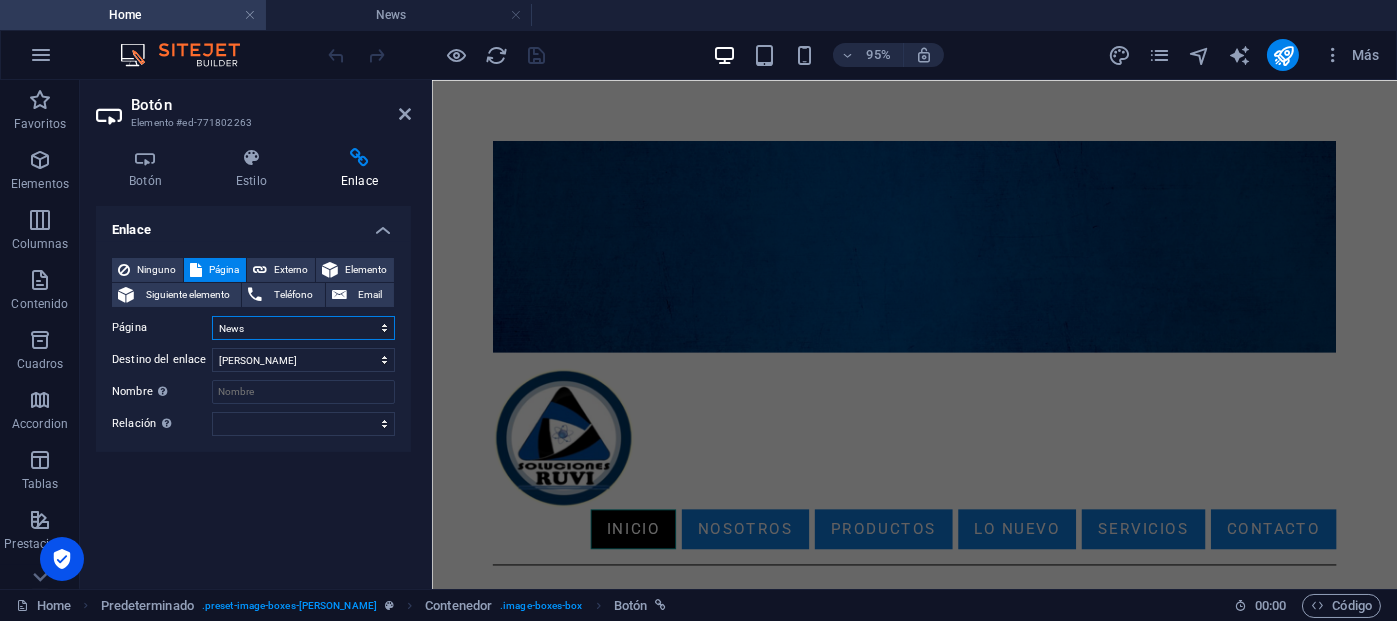 click on "Home About Work News Partners Contact Legal Notice Privacy" at bounding box center [303, 328] 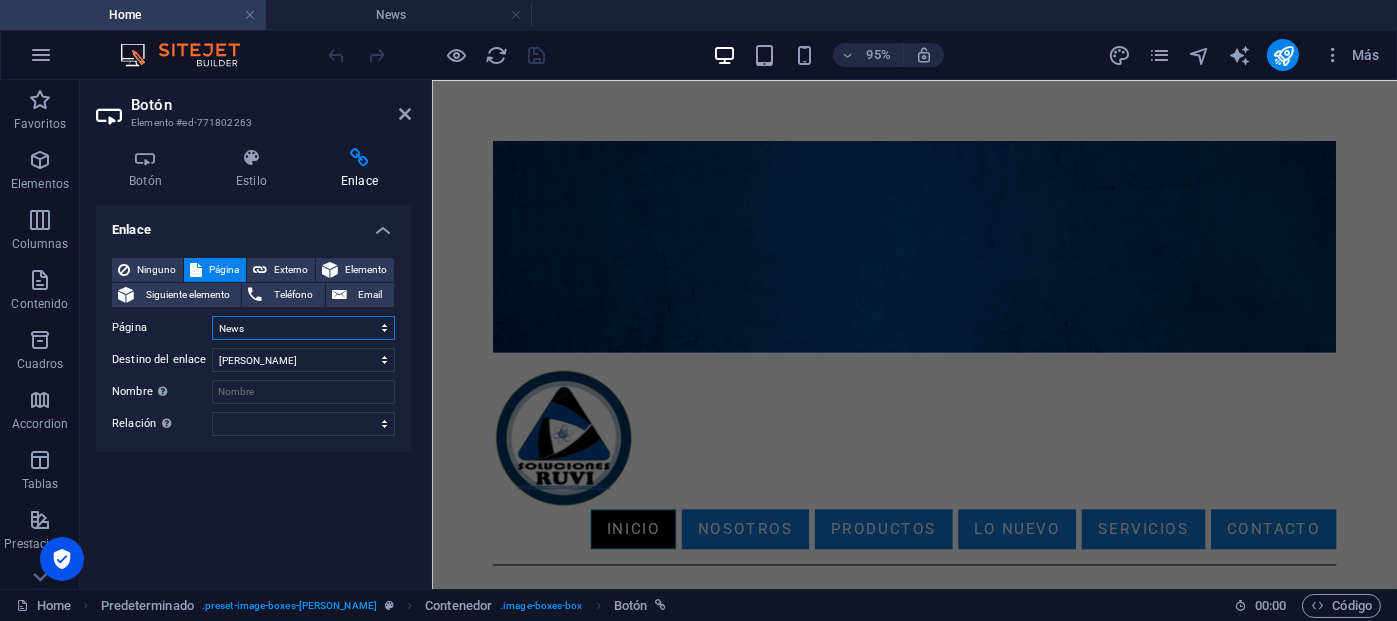 select on "4" 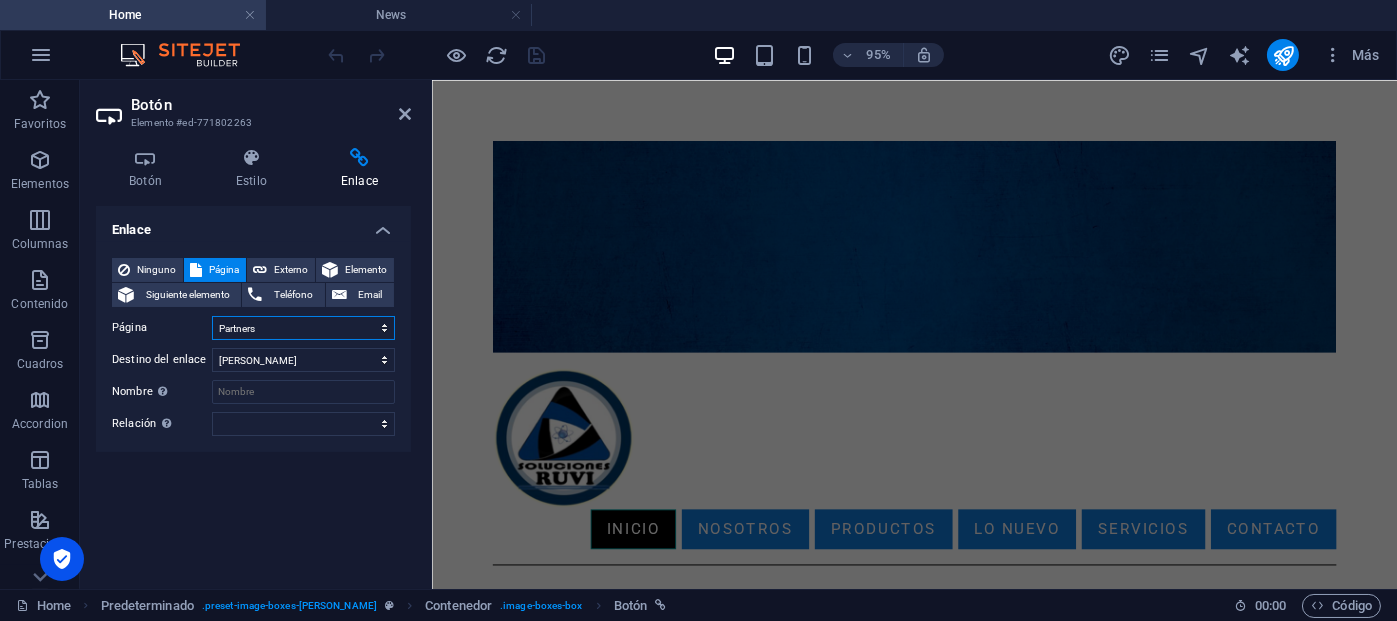 click on "Home About Work News Partners Contact Legal Notice Privacy" at bounding box center [303, 328] 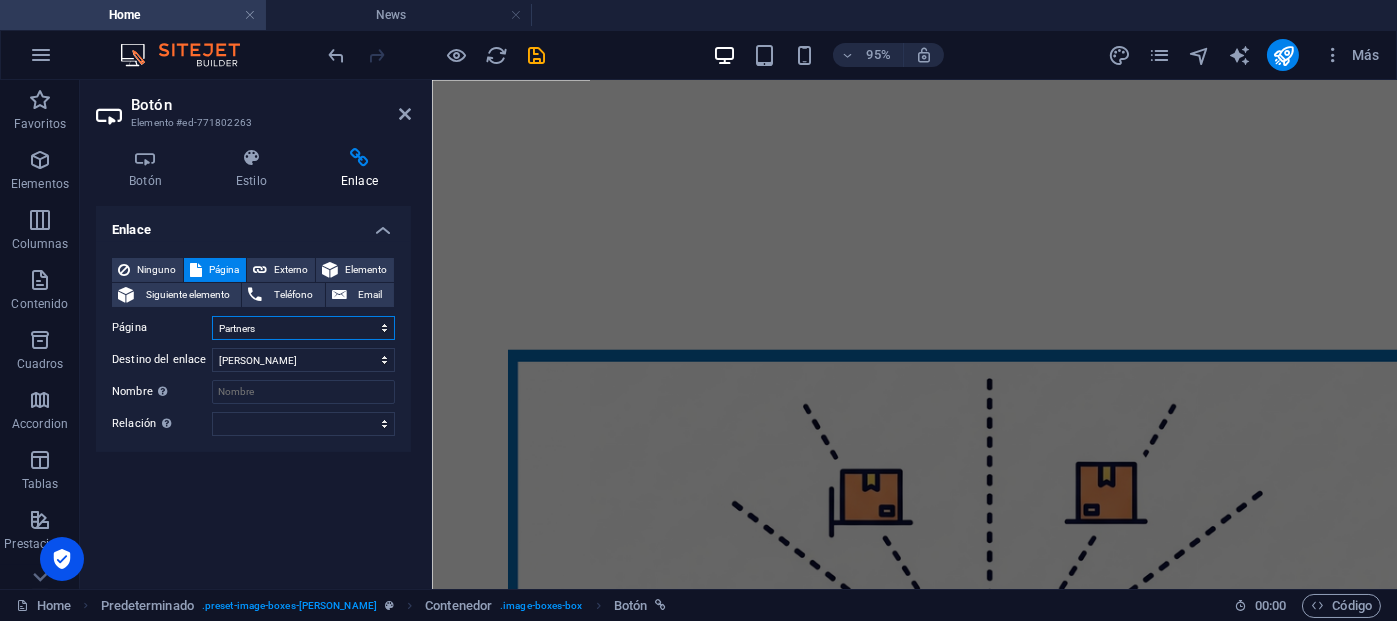 scroll, scrollTop: 1096, scrollLeft: 0, axis: vertical 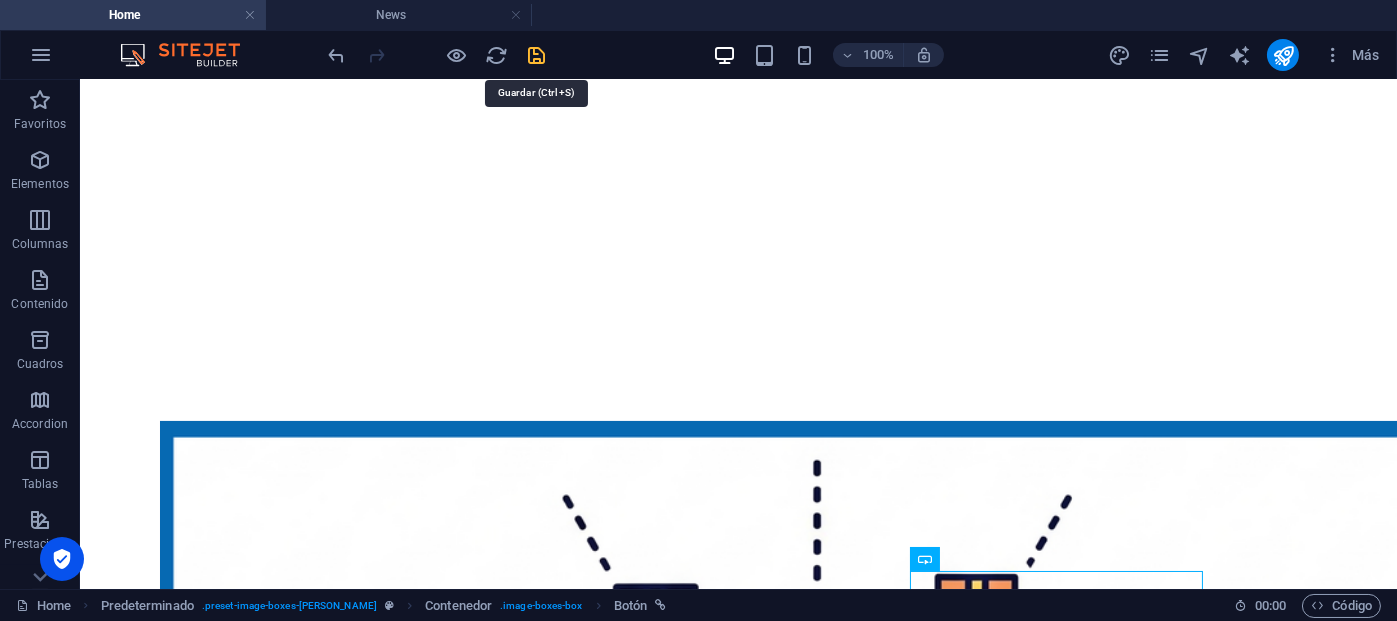 click at bounding box center (537, 55) 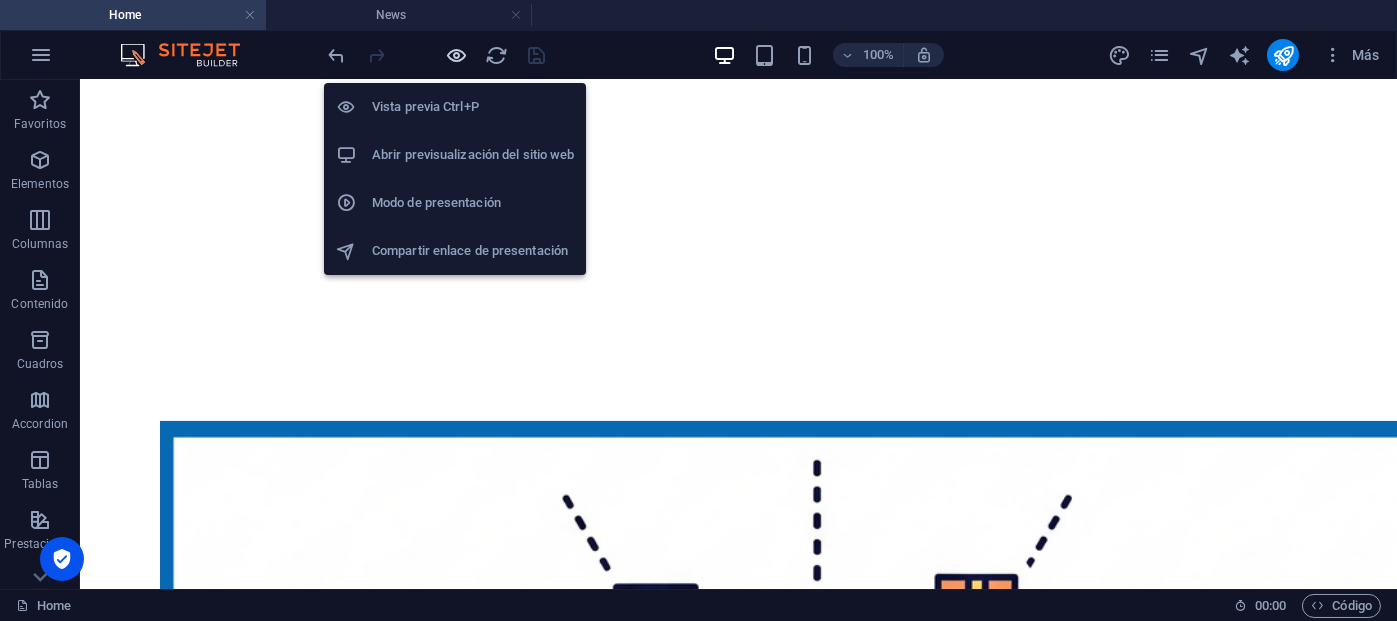 click at bounding box center [457, 55] 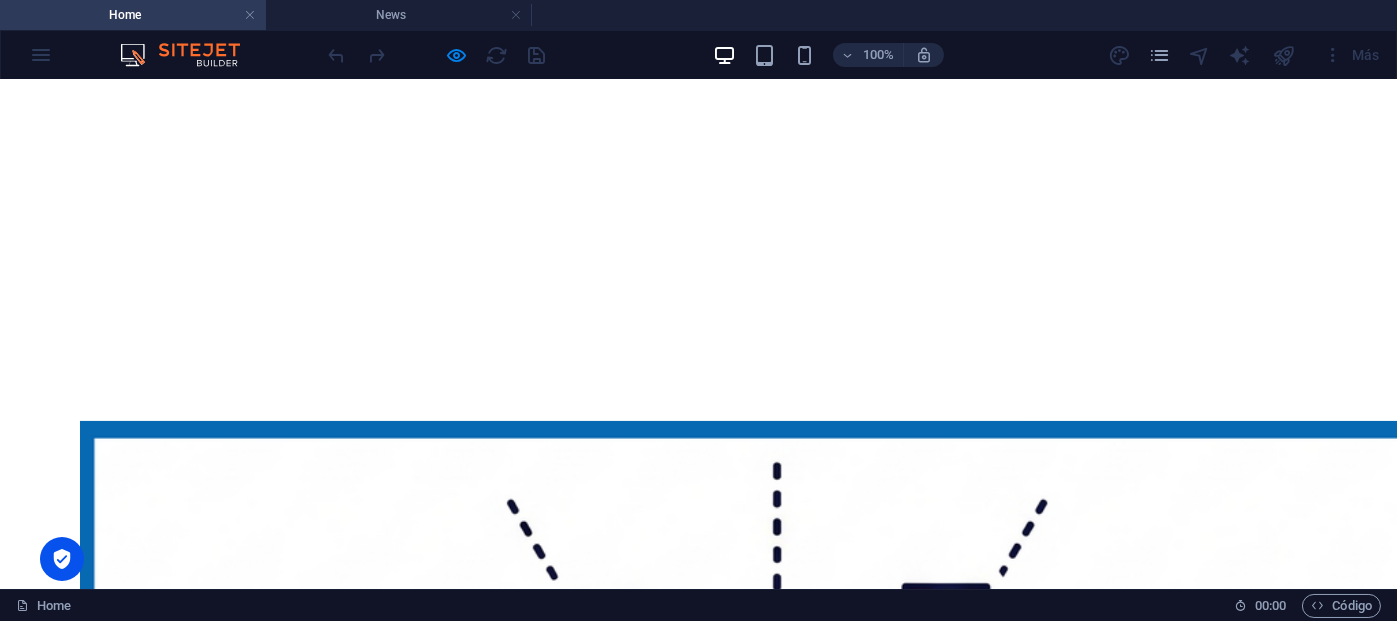 scroll, scrollTop: 1059, scrollLeft: 0, axis: vertical 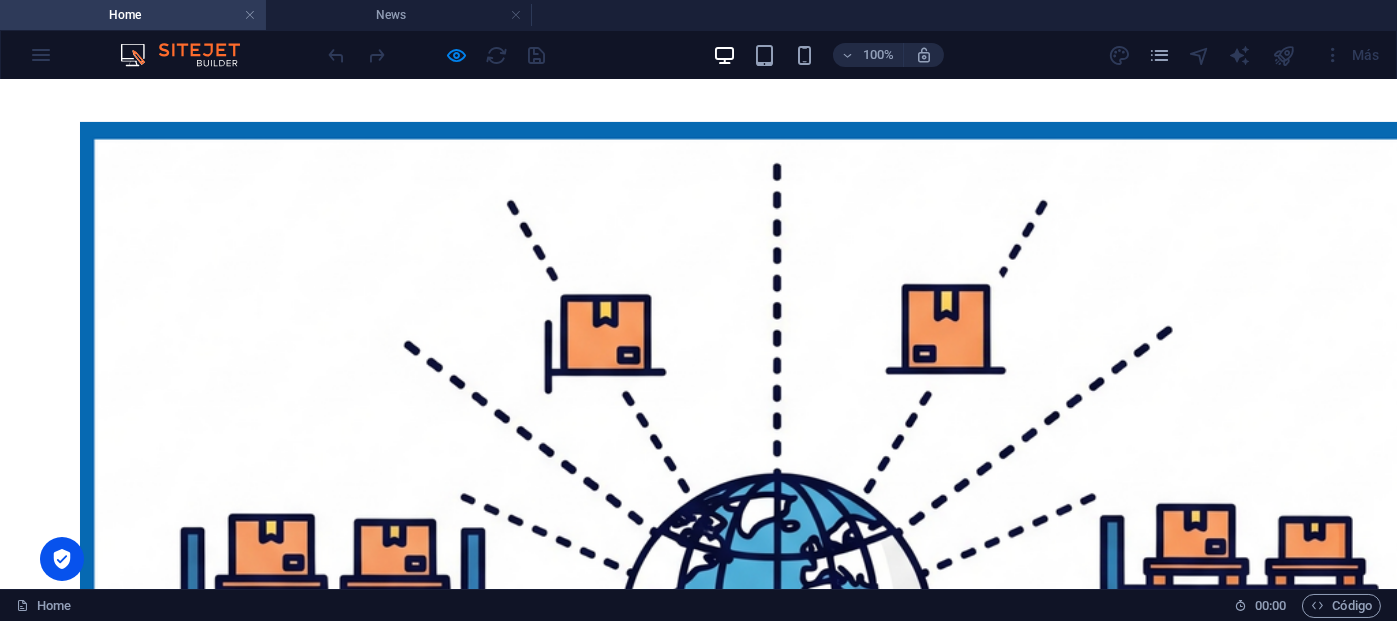 click on "ver más" at bounding box center (552, 3896) 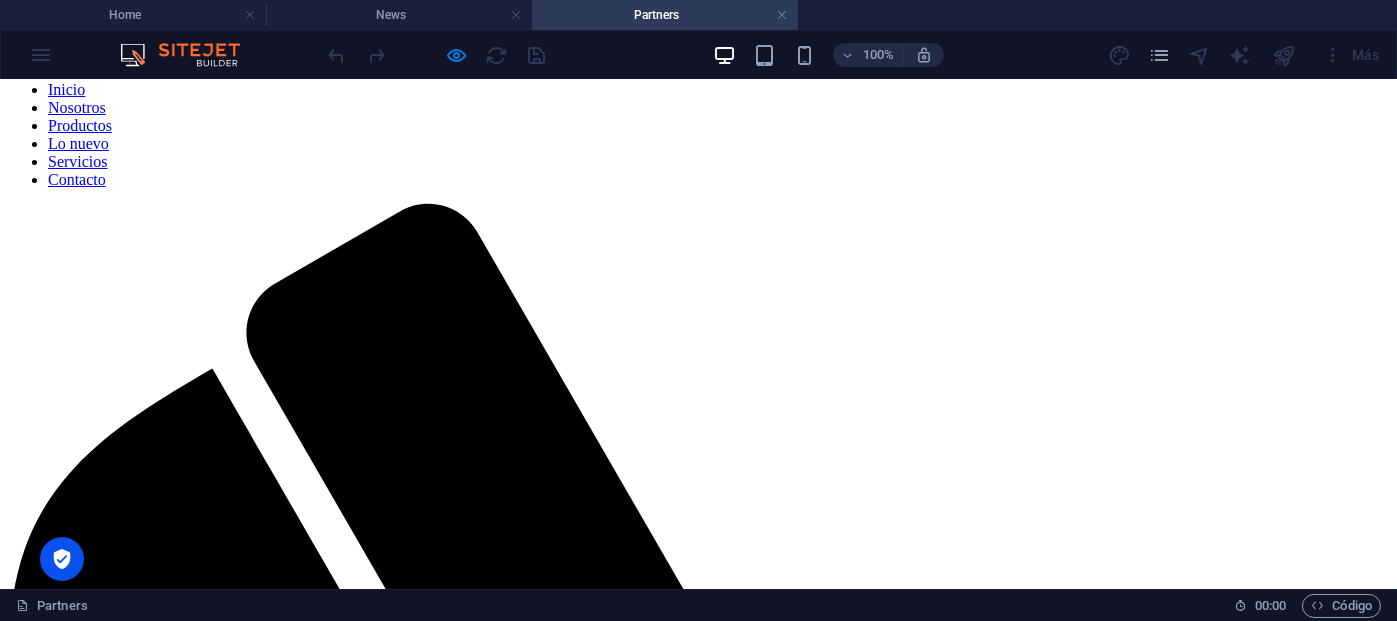 scroll, scrollTop: 476, scrollLeft: 0, axis: vertical 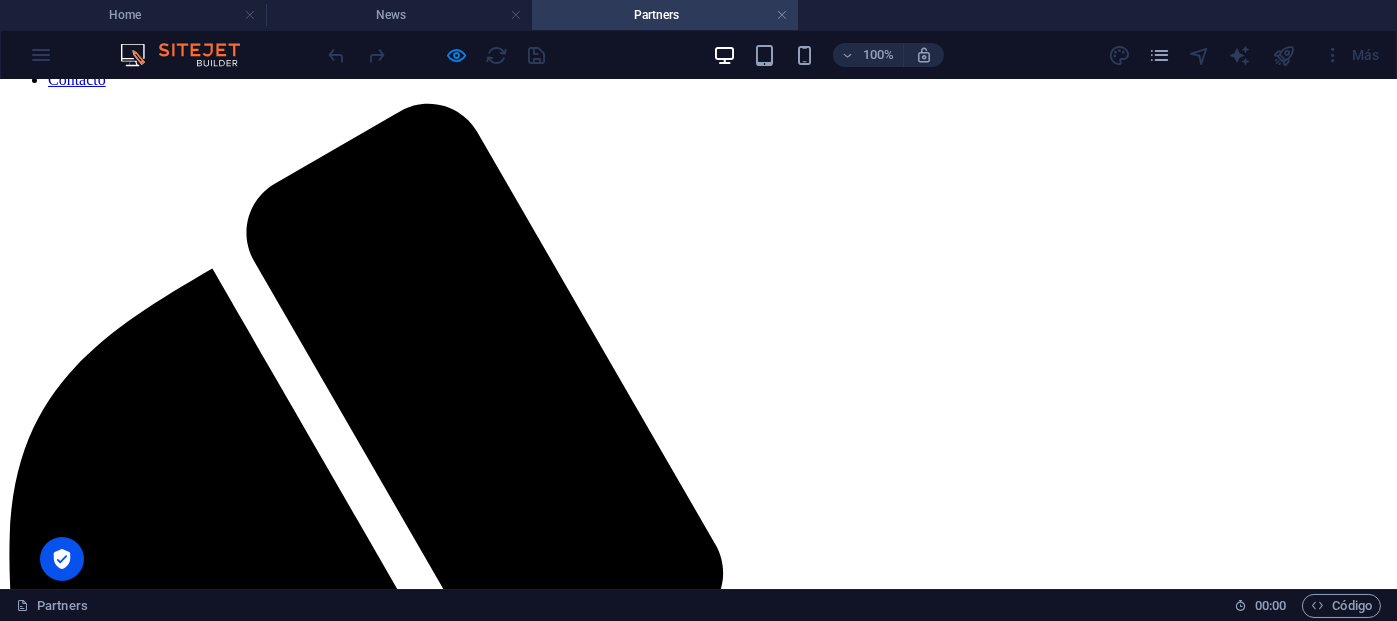 click at bounding box center (698, 2423) 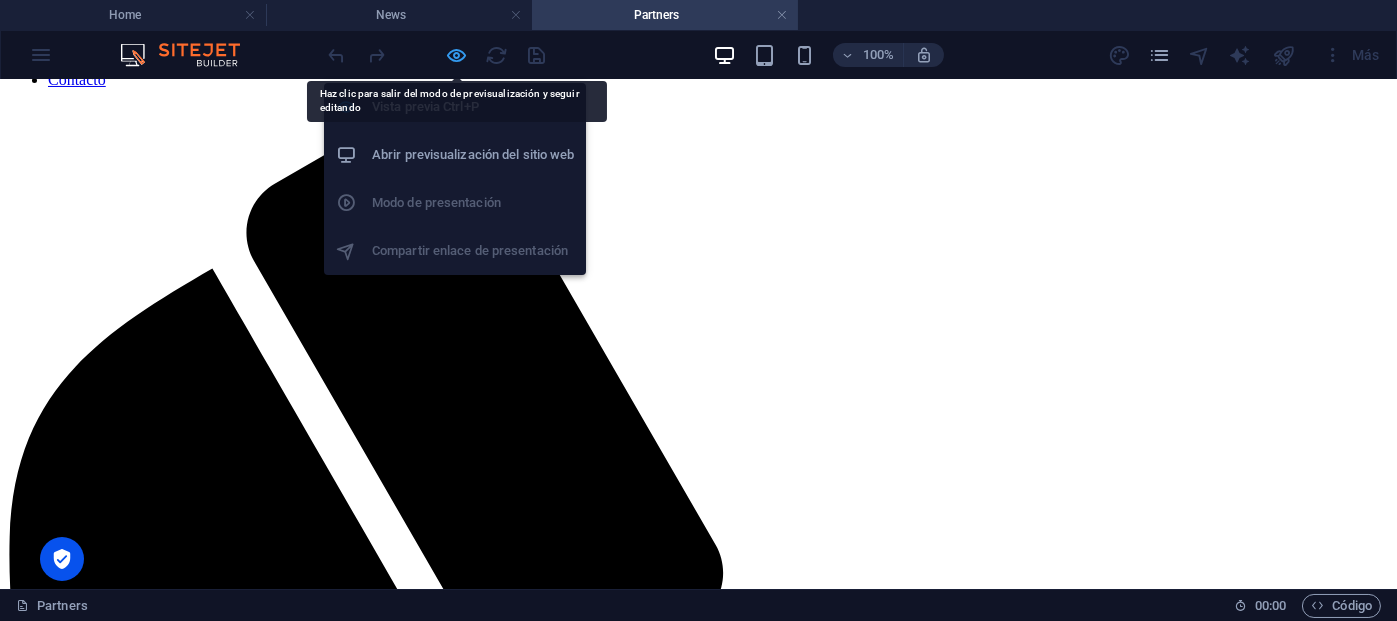 click at bounding box center [457, 55] 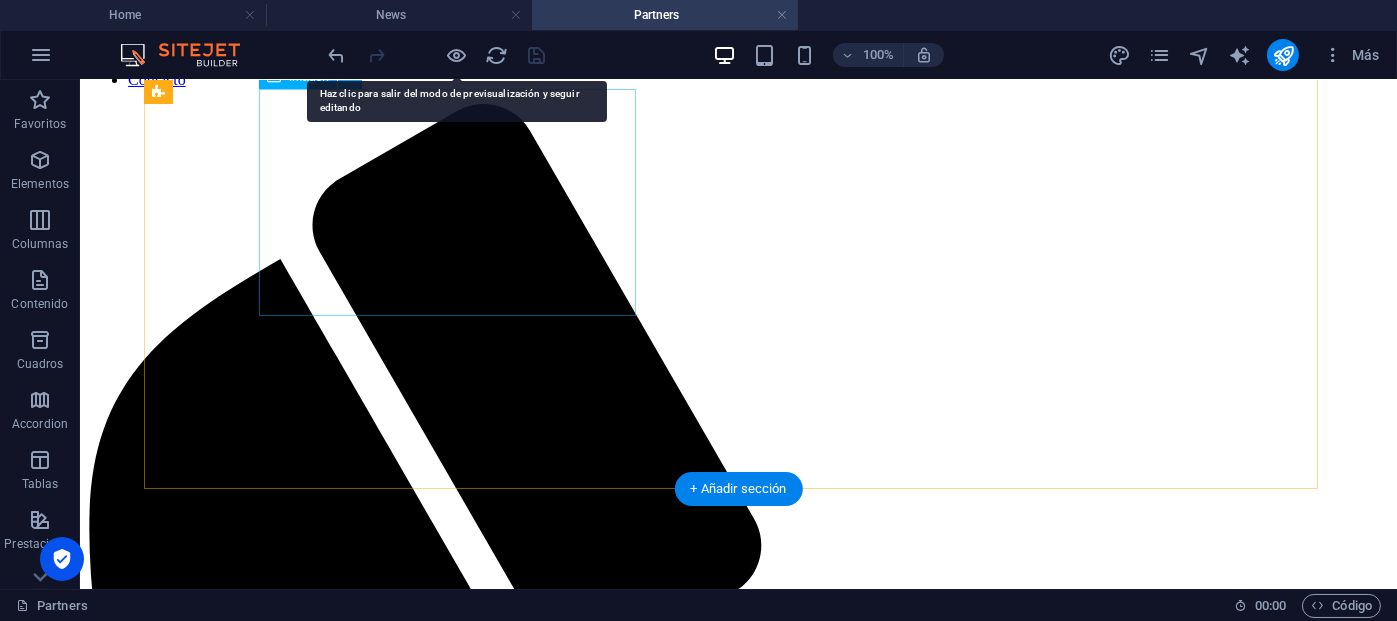 click at bounding box center (738, 2293) 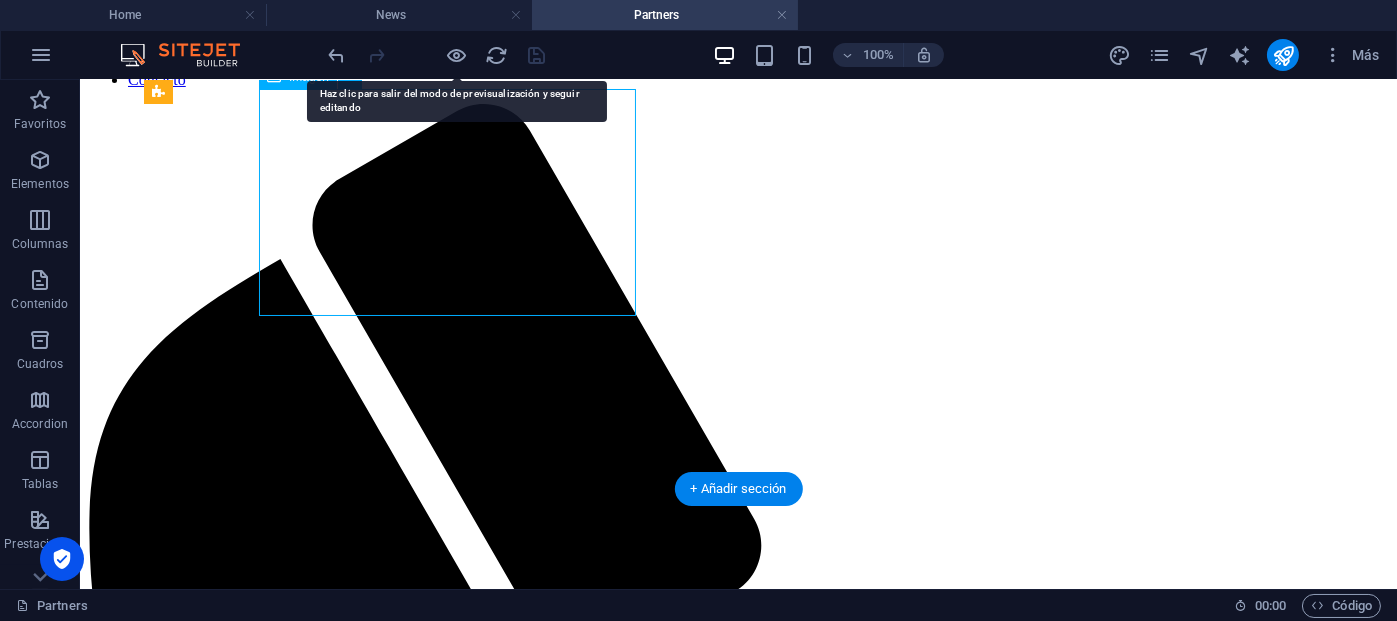 click at bounding box center (738, 2293) 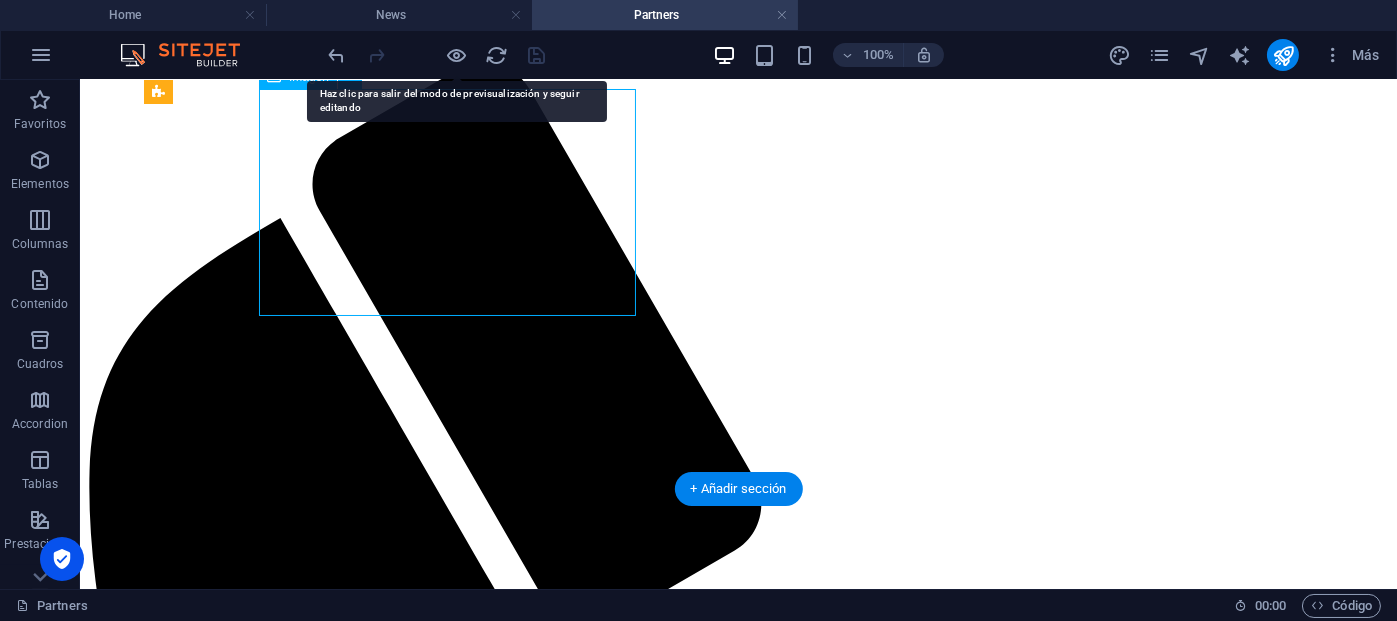 select on "%" 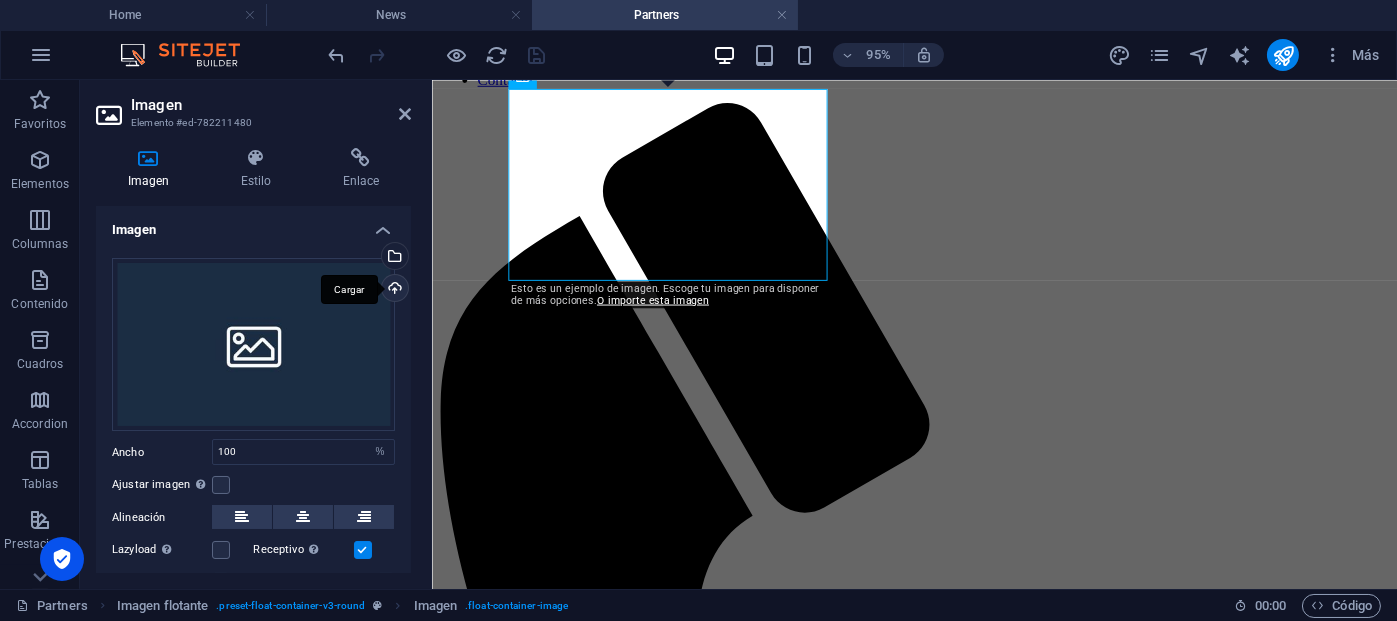 click on "Cargar" at bounding box center [393, 290] 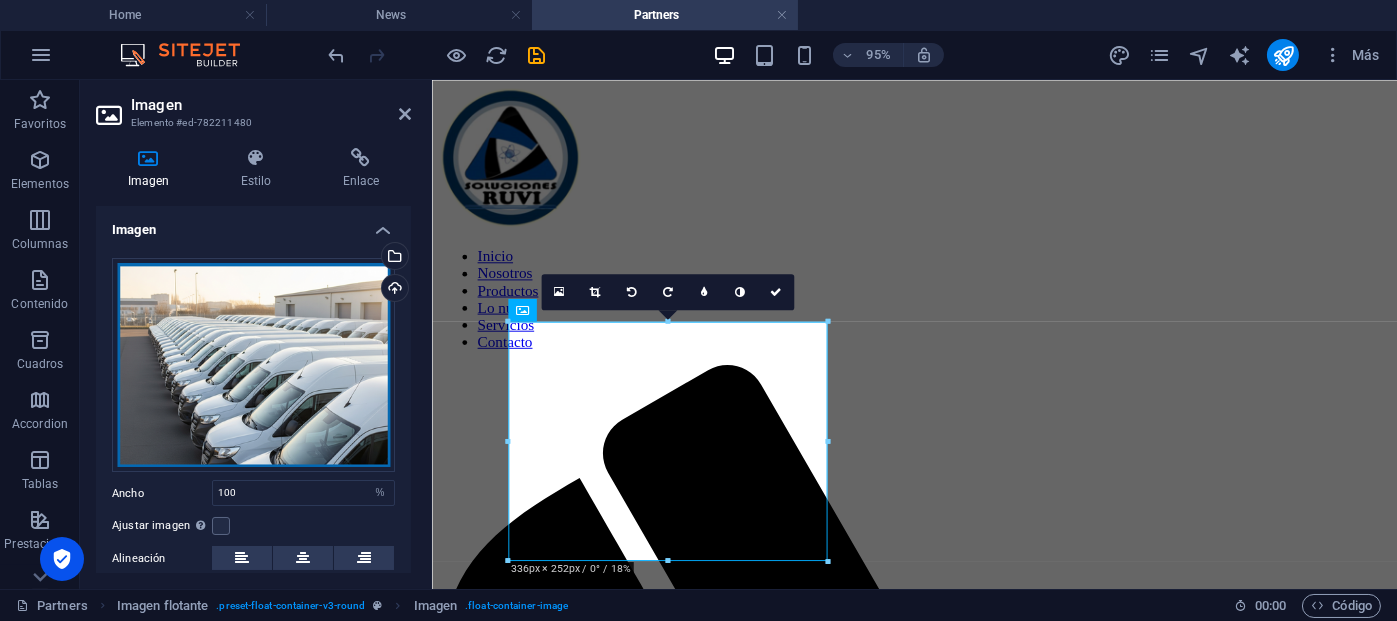 scroll, scrollTop: 218, scrollLeft: 0, axis: vertical 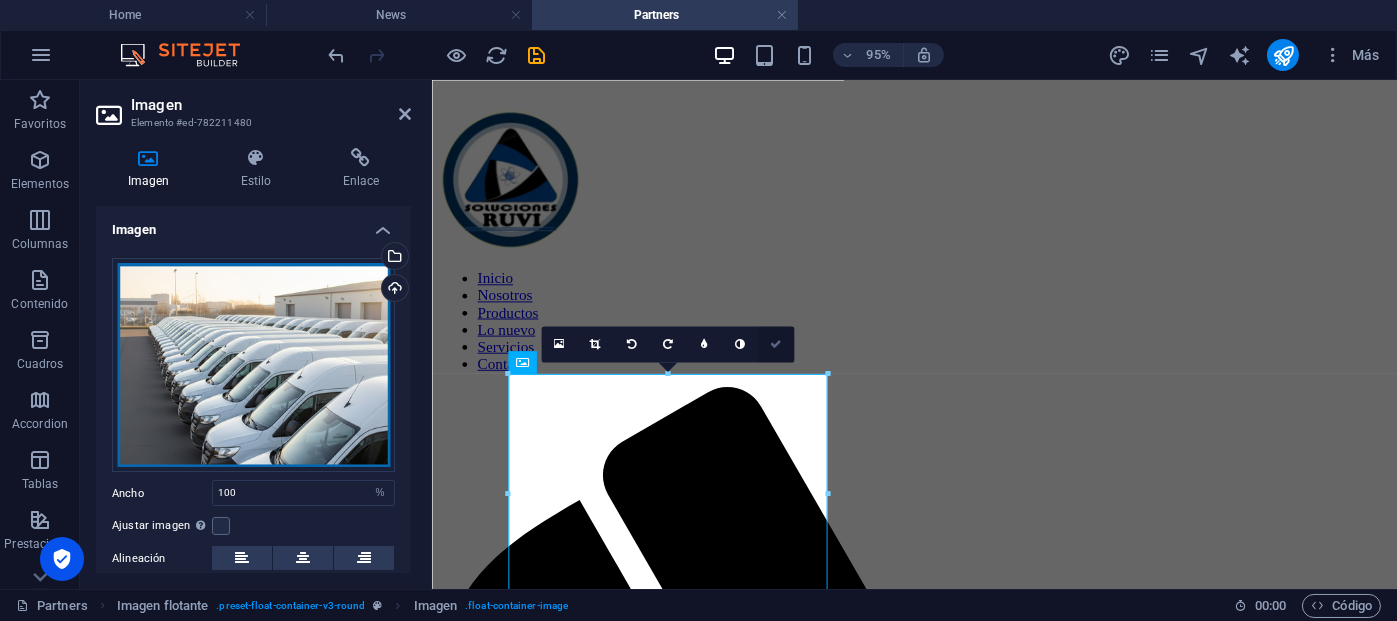 click at bounding box center [776, 343] 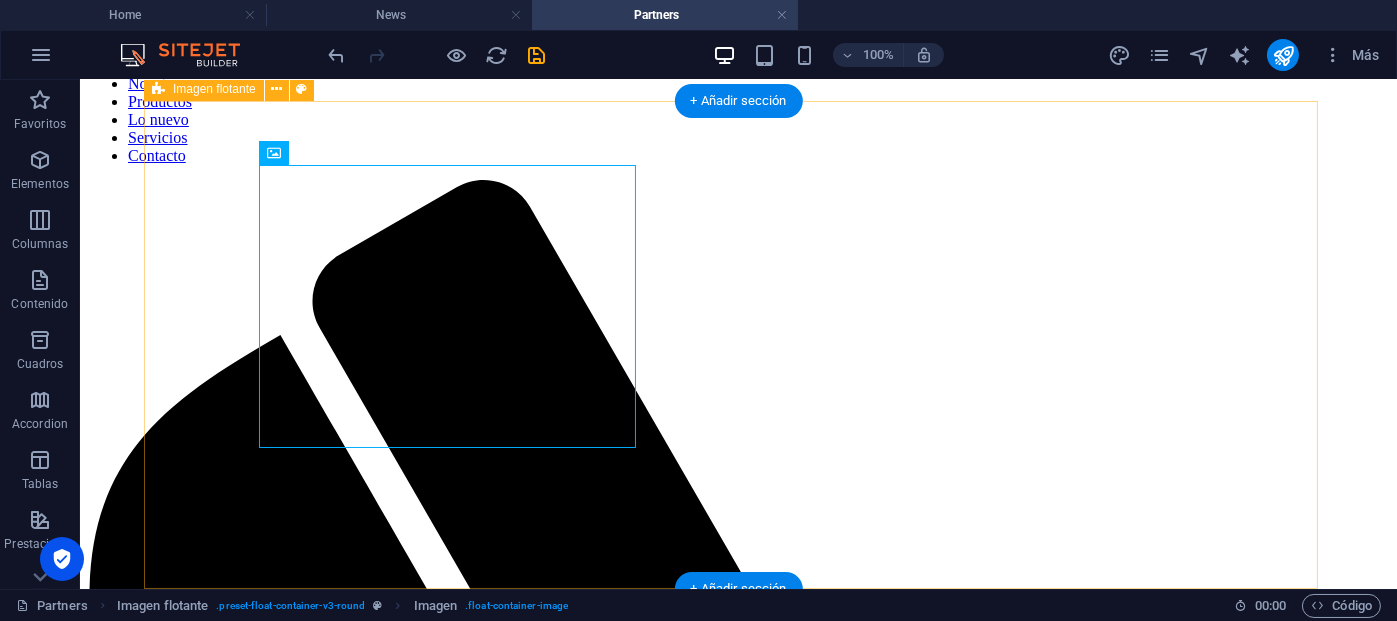 scroll, scrollTop: 200, scrollLeft: 0, axis: vertical 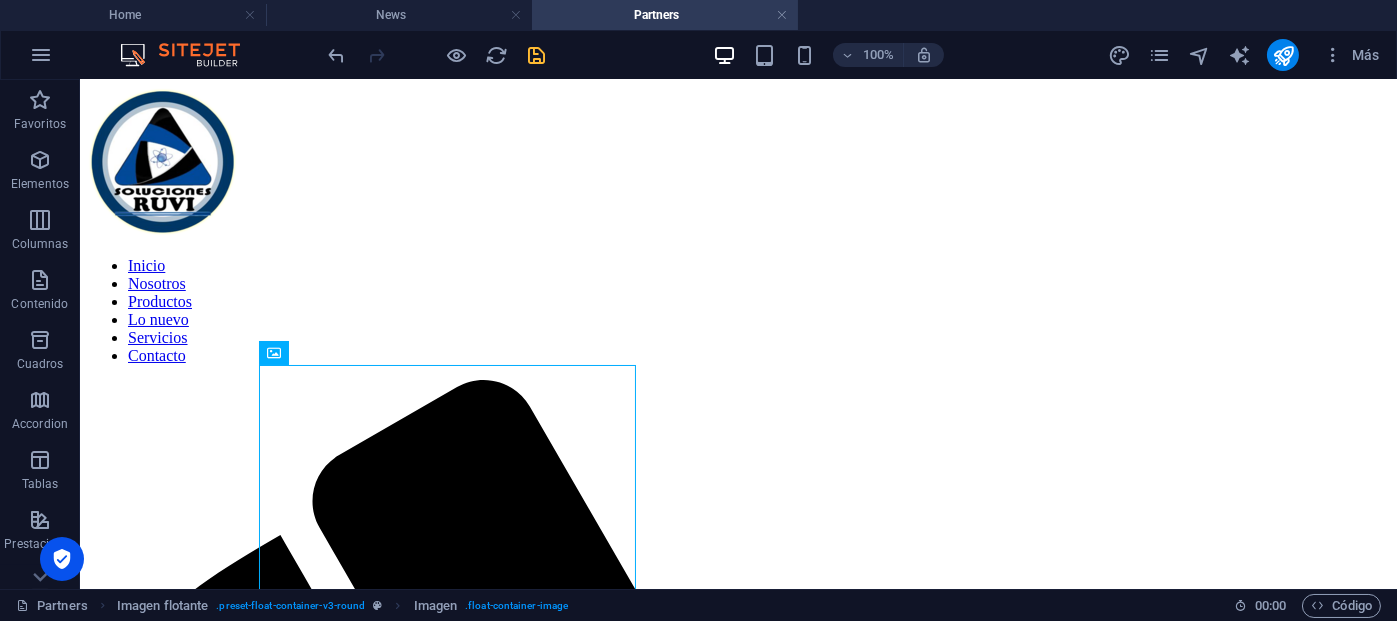 click at bounding box center [537, 55] 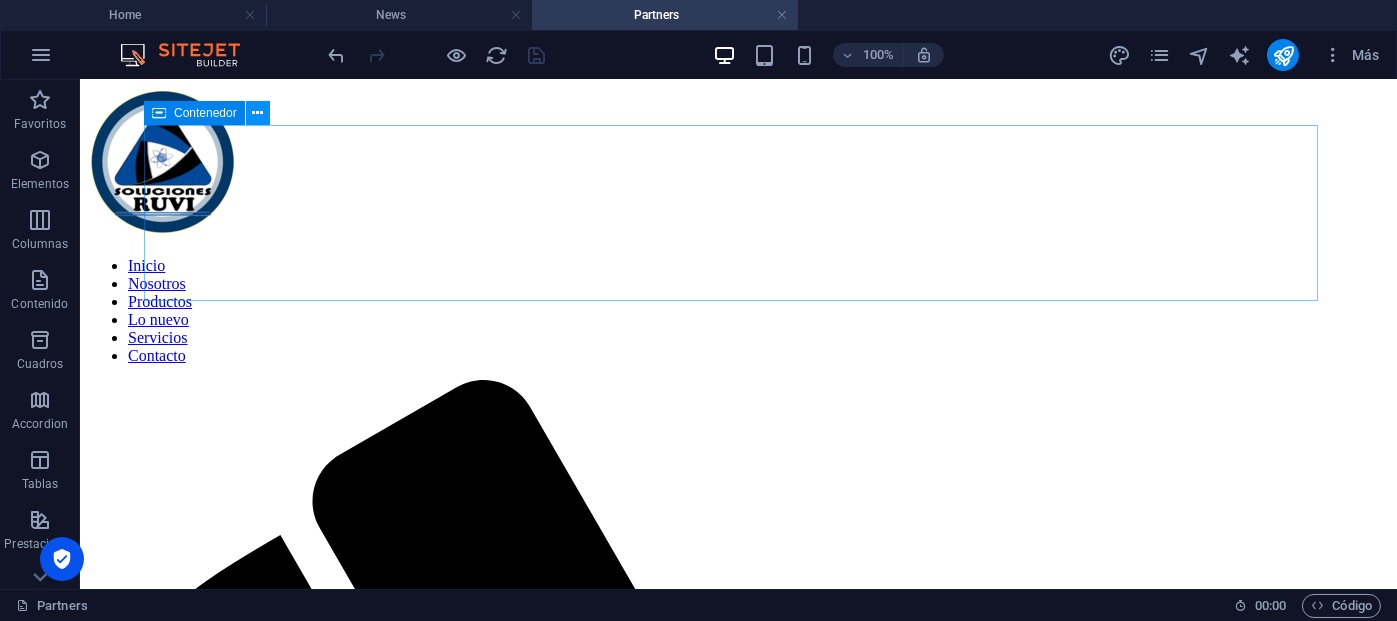 click at bounding box center (257, 113) 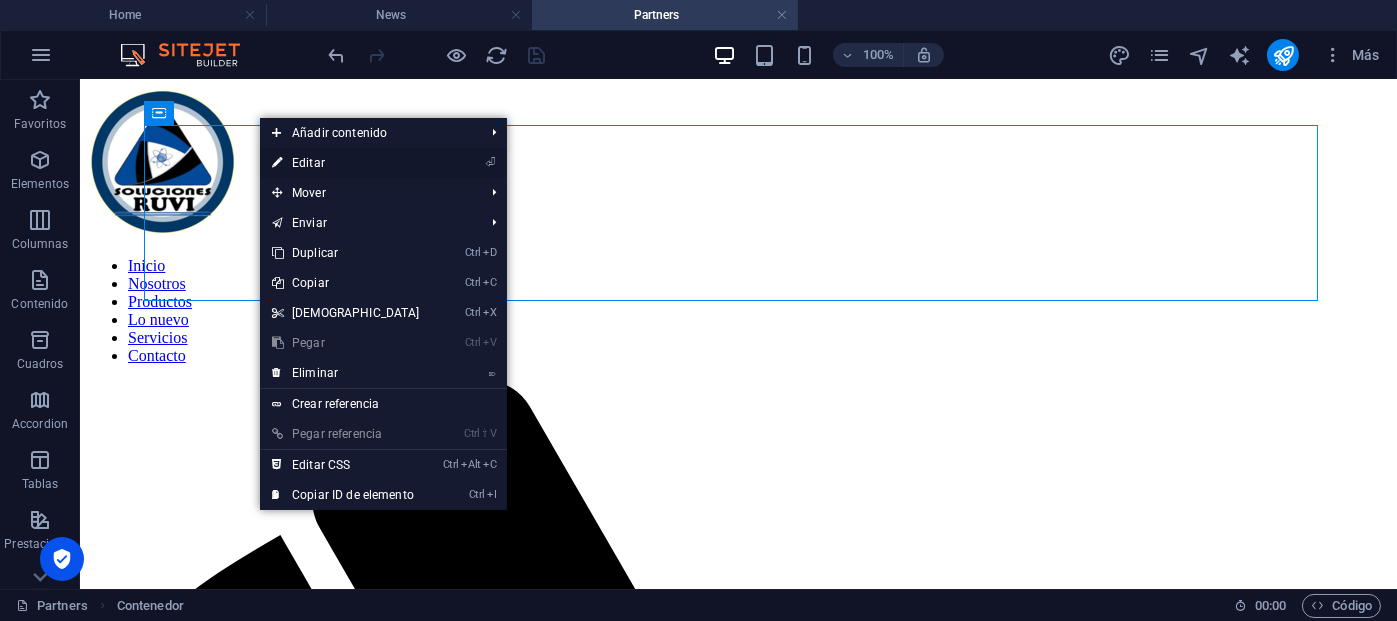 click on "⏎  Editar" at bounding box center [346, 163] 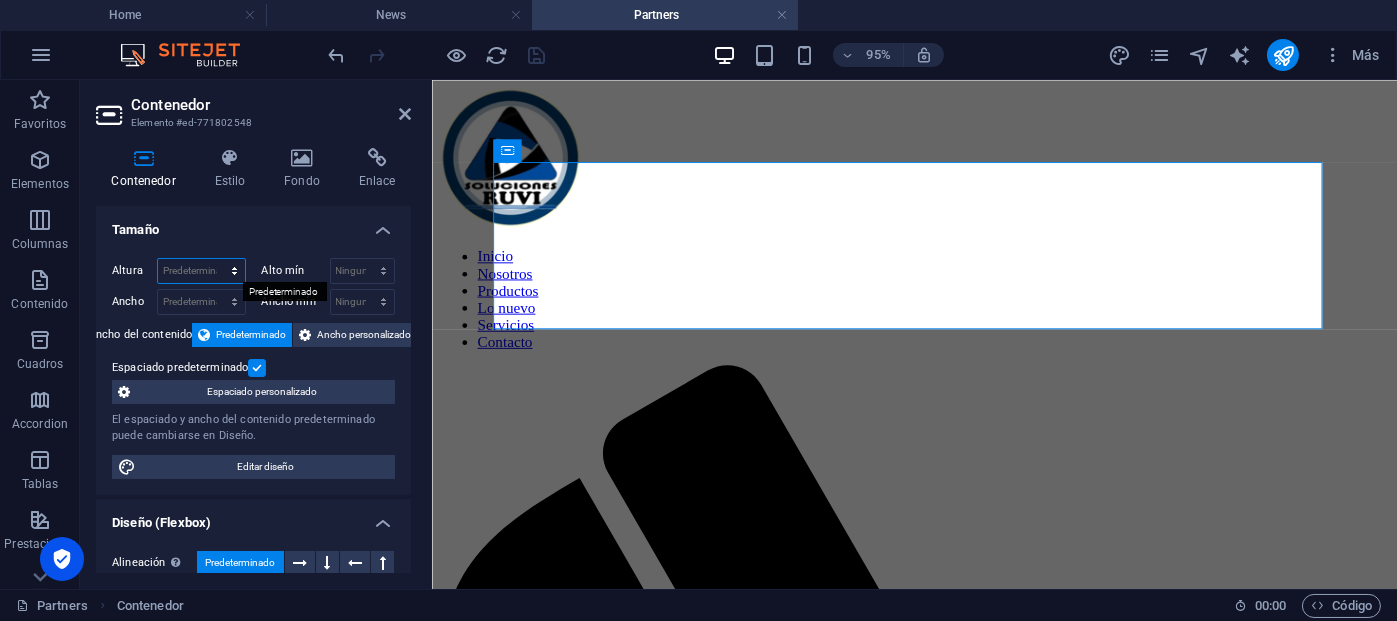 click on "Predeterminado px rem % vh vw" at bounding box center (201, 271) 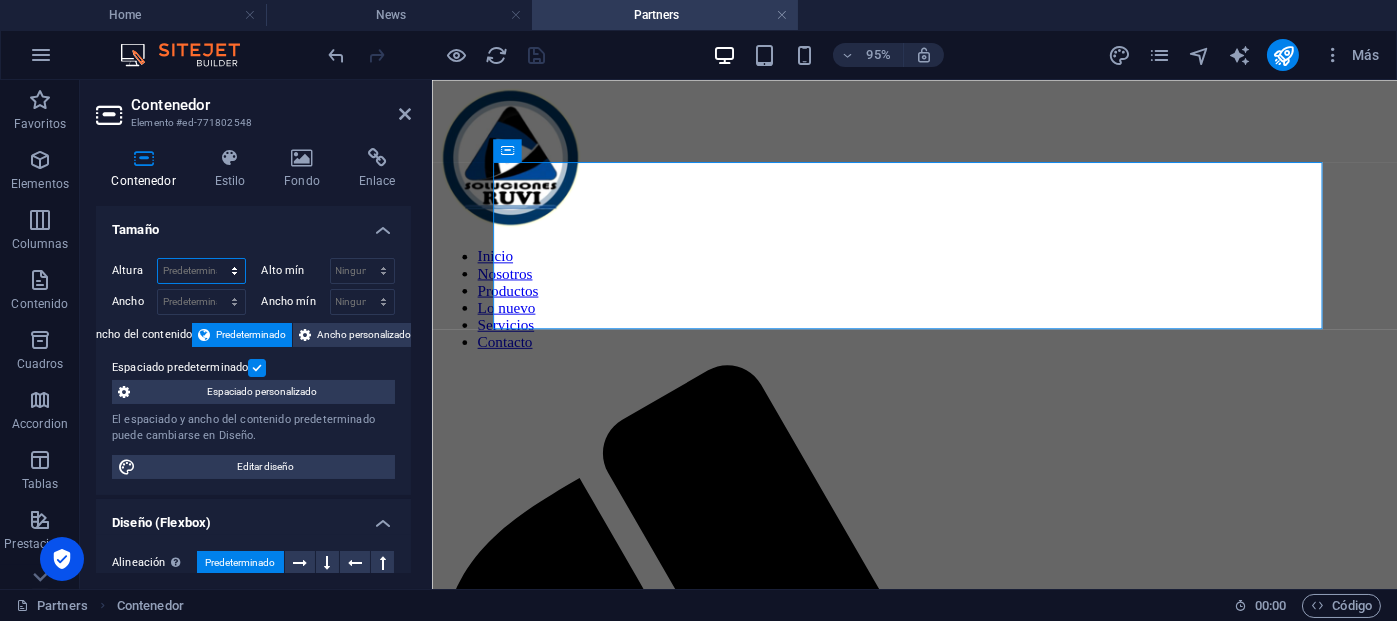 select on "px" 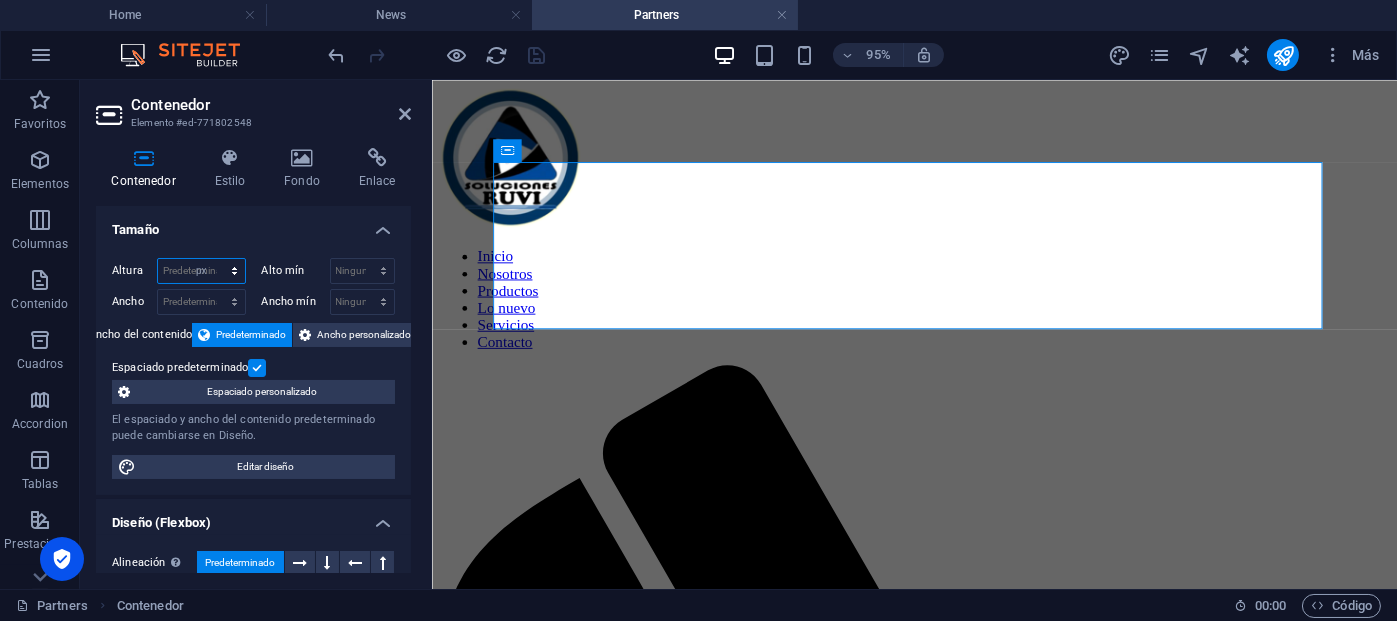 click on "Predeterminado px rem % vh vw" at bounding box center [201, 271] 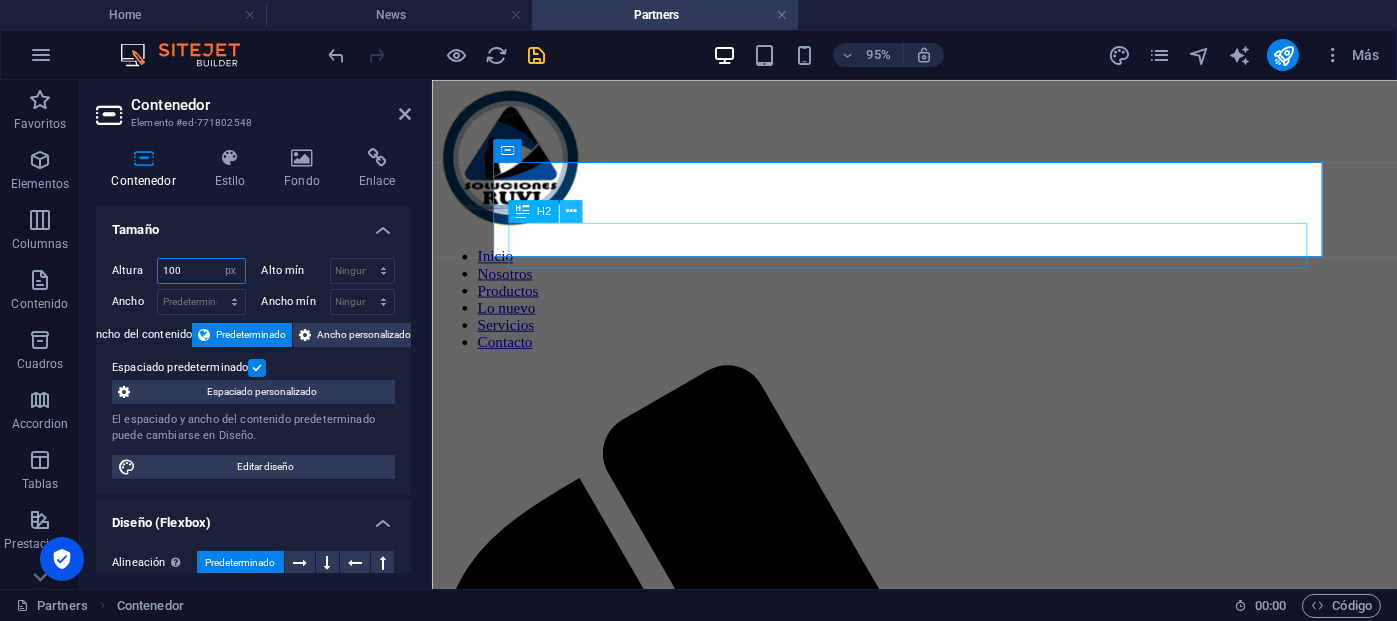 type on "100" 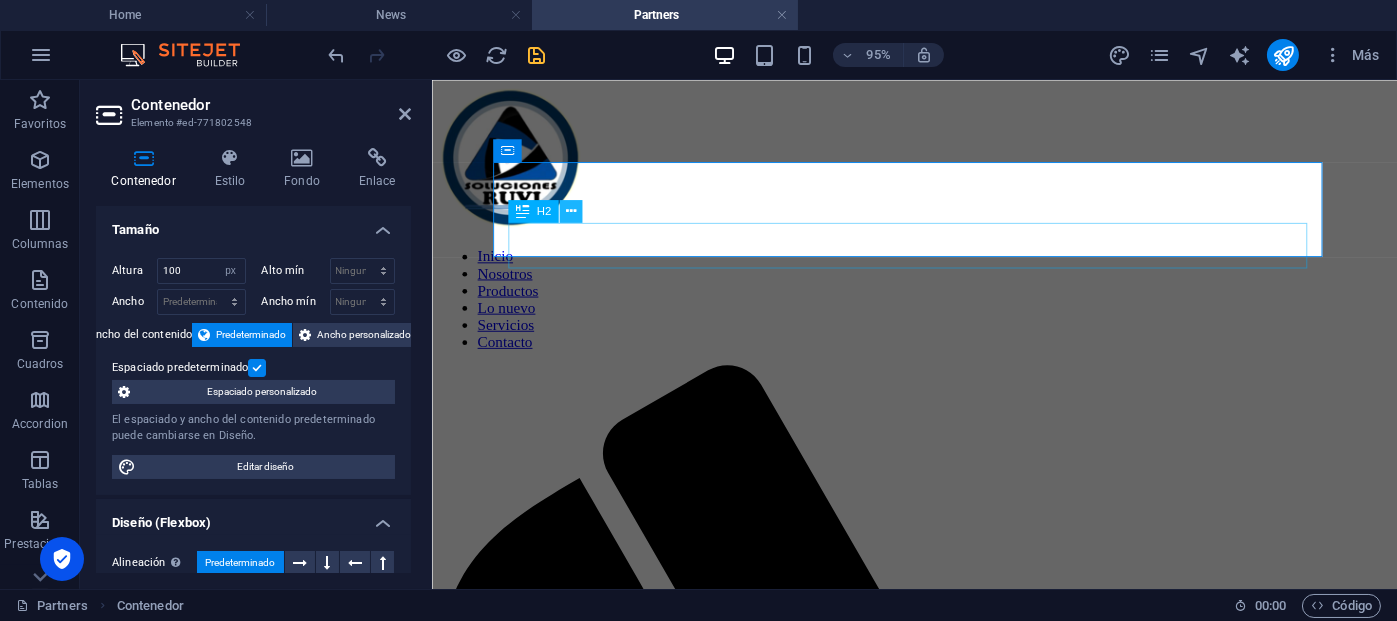 click at bounding box center [571, 212] 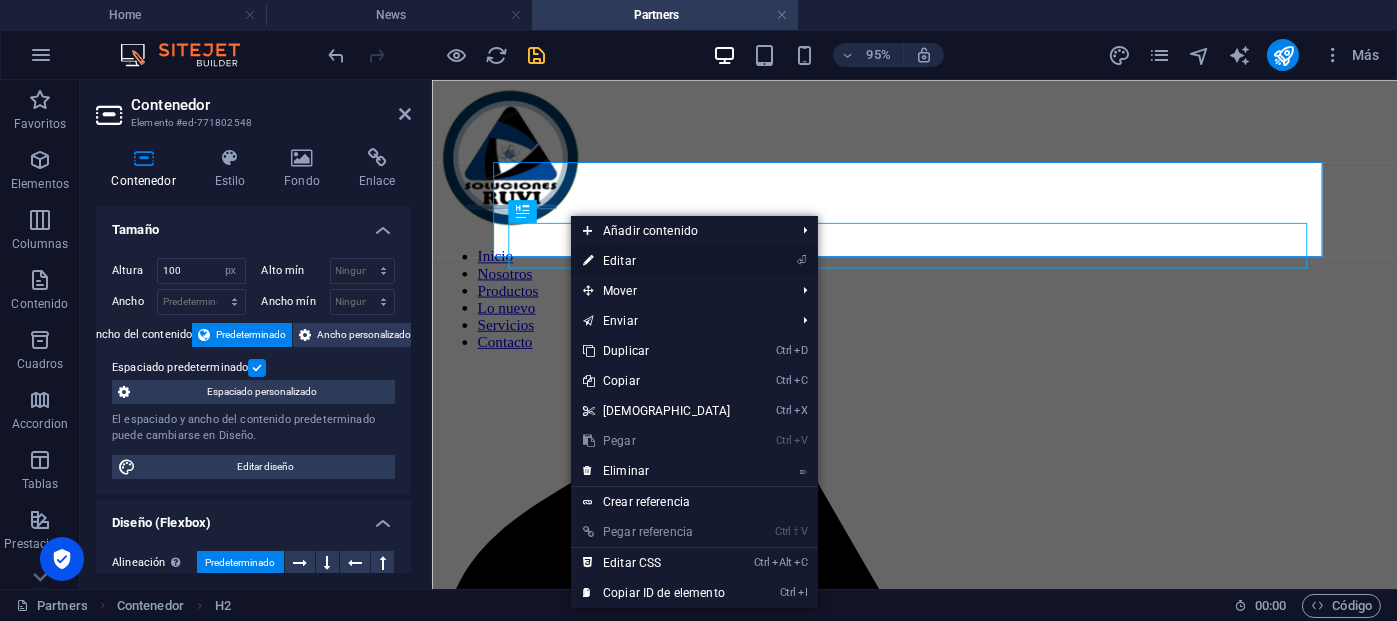 click on "⏎  Editar" at bounding box center [657, 261] 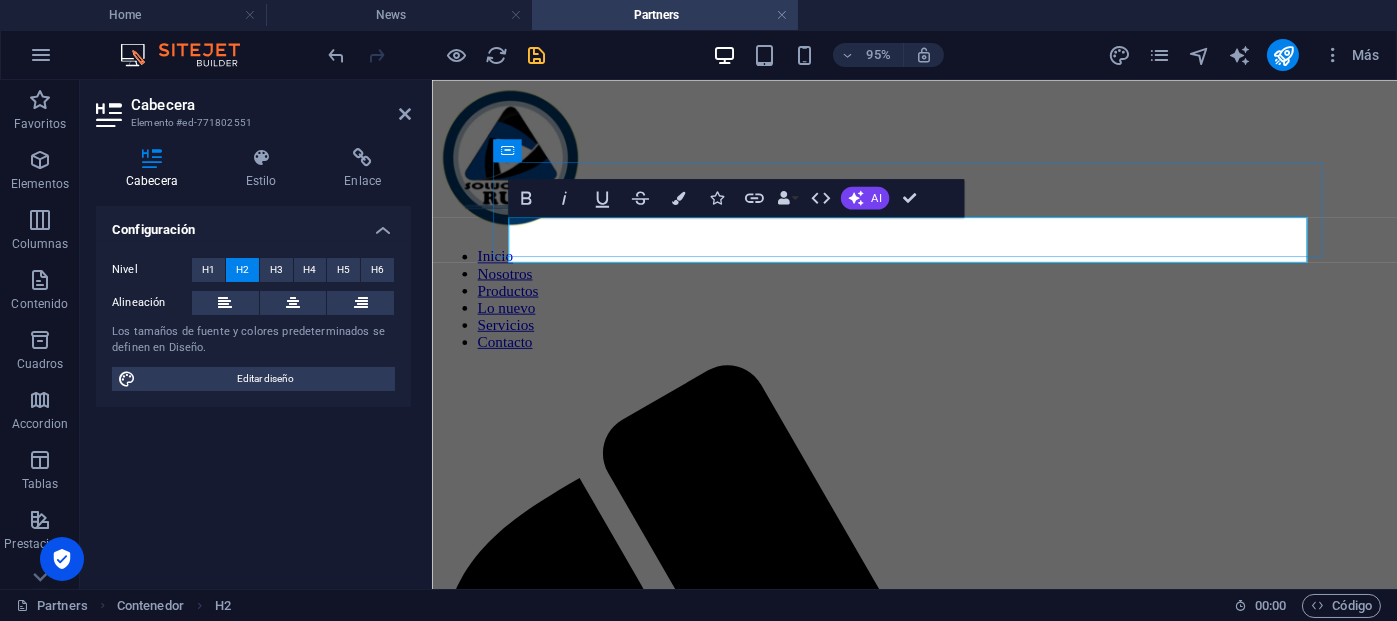 scroll, scrollTop: 6, scrollLeft: 0, axis: vertical 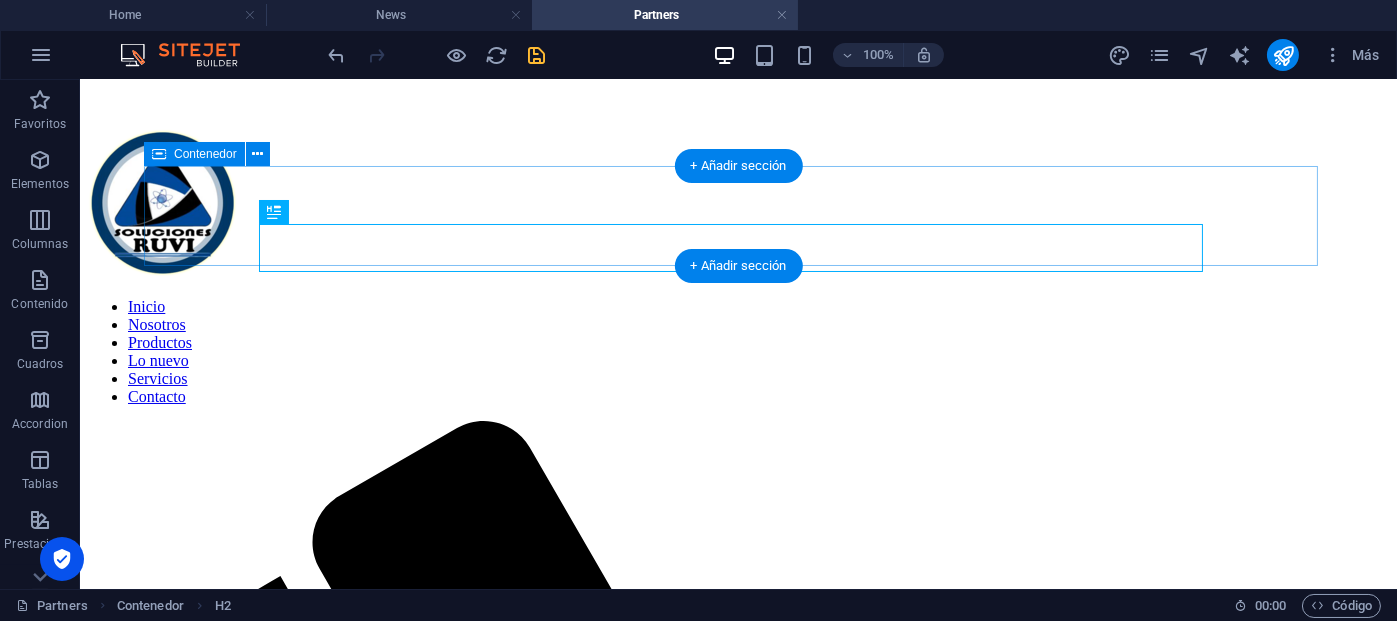 click on "Servicios" at bounding box center (738, 2221) 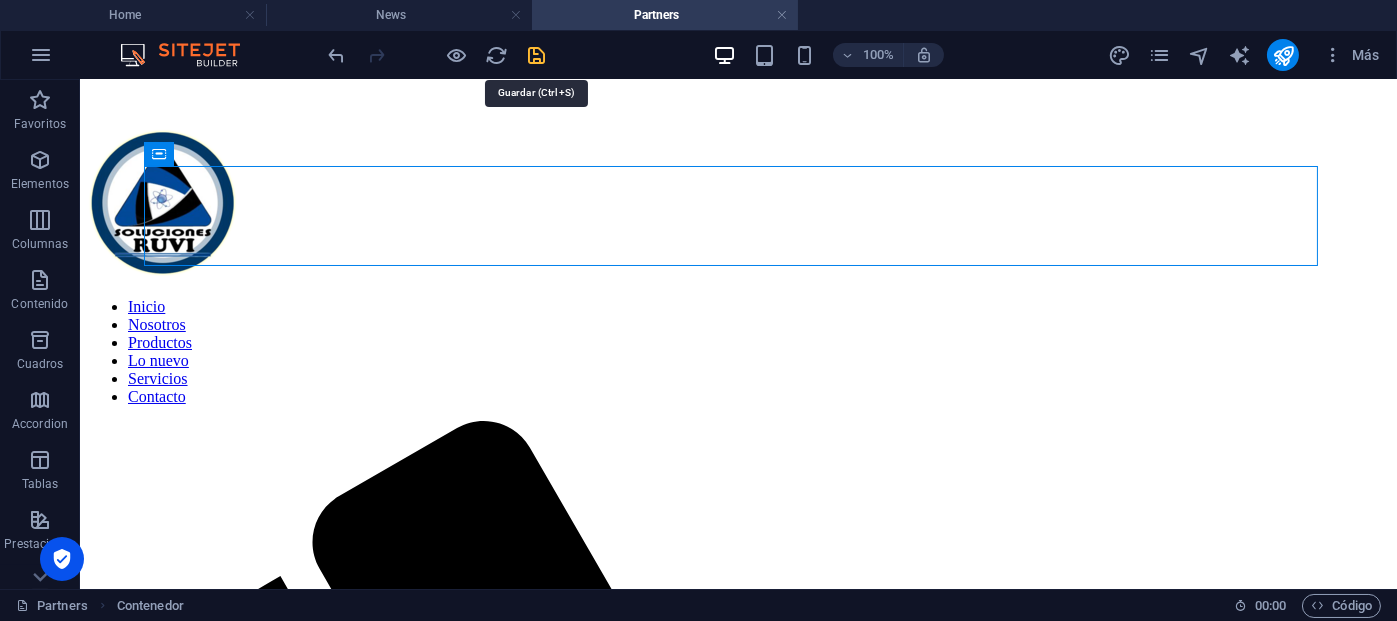click at bounding box center (537, 55) 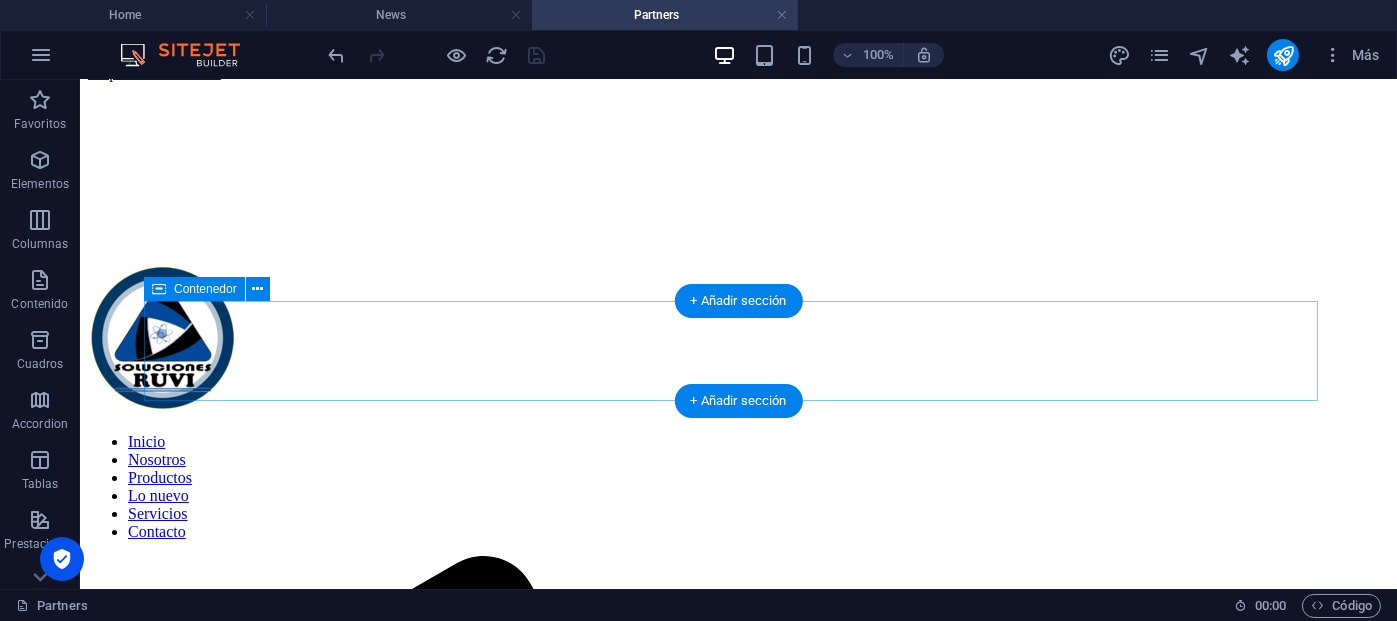 scroll, scrollTop: 0, scrollLeft: 0, axis: both 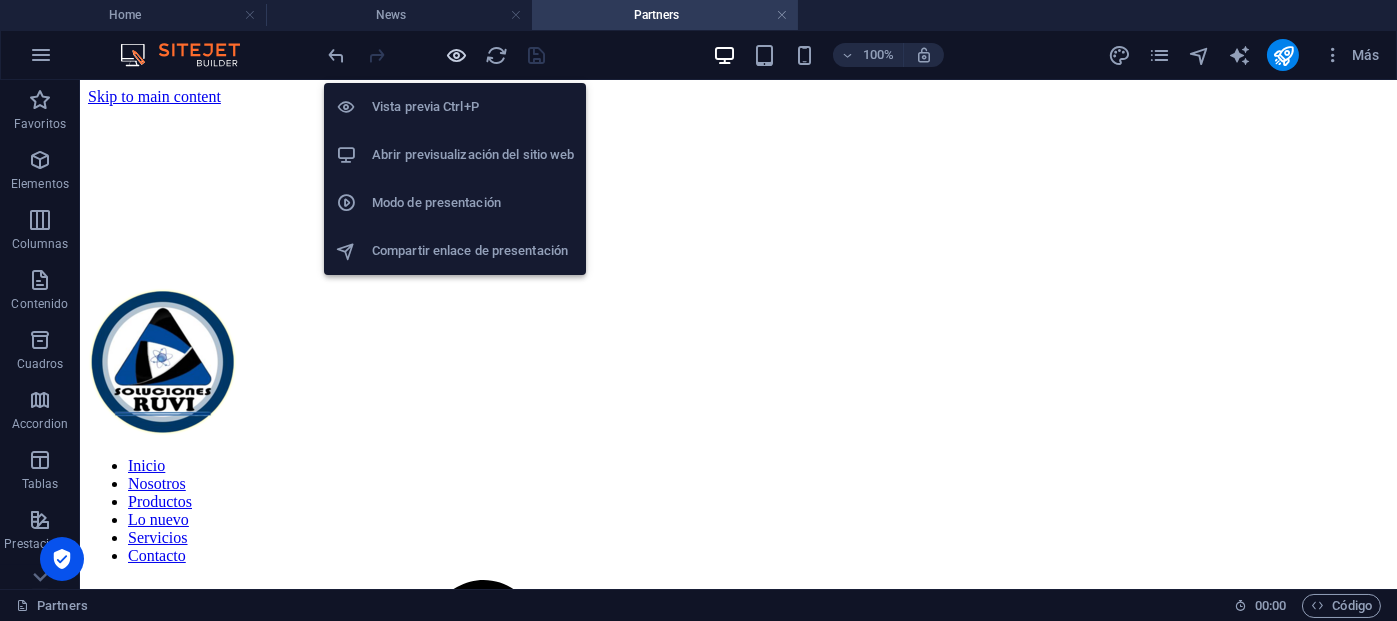 click at bounding box center (457, 55) 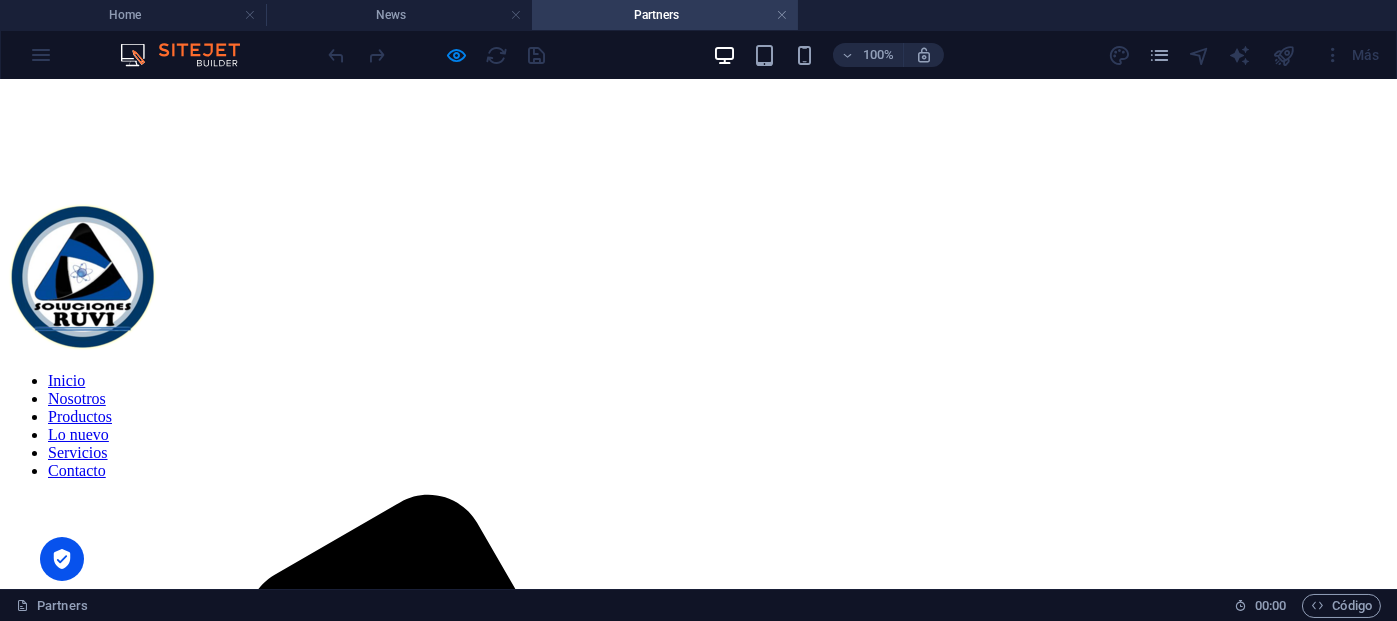 scroll, scrollTop: 0, scrollLeft: 0, axis: both 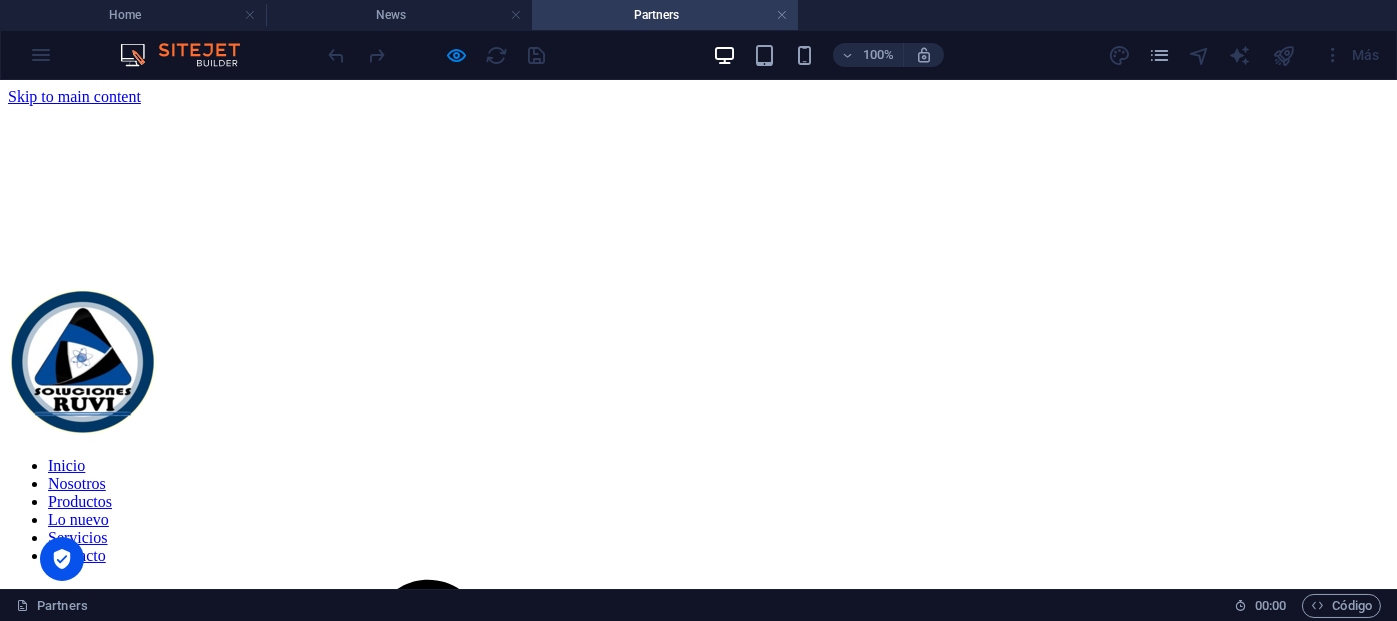 click on "Inicio" at bounding box center [66, 465] 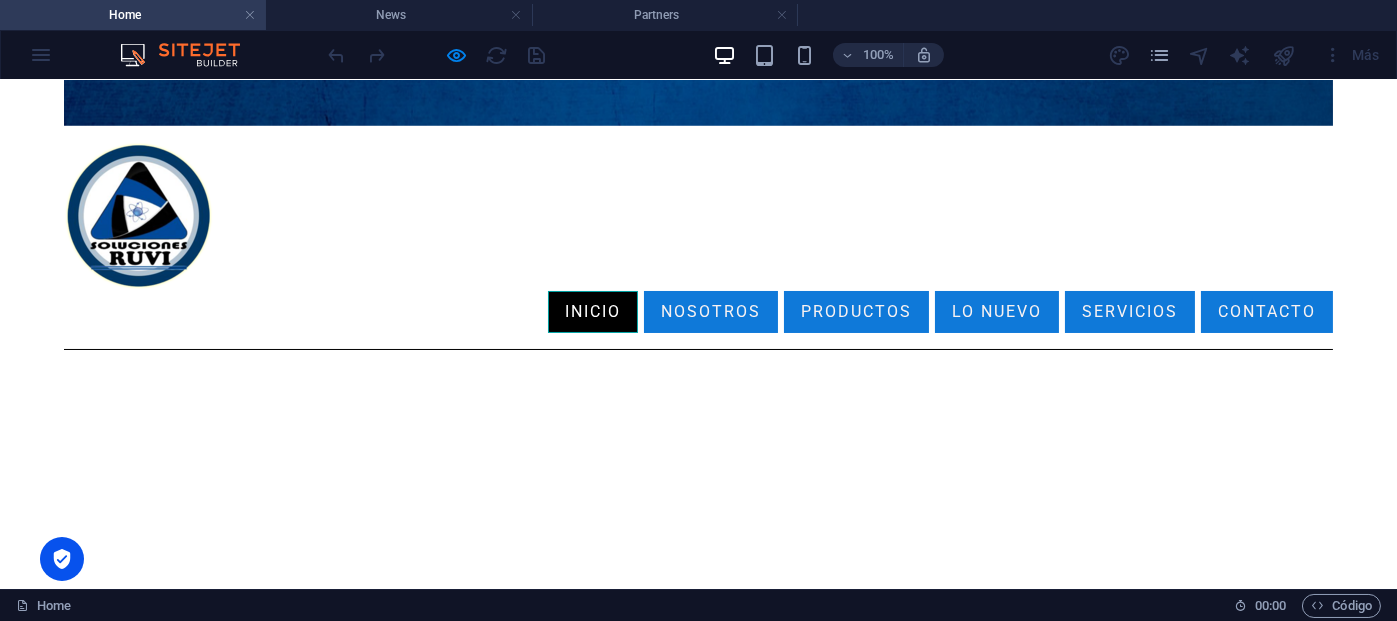 scroll, scrollTop: 0, scrollLeft: 0, axis: both 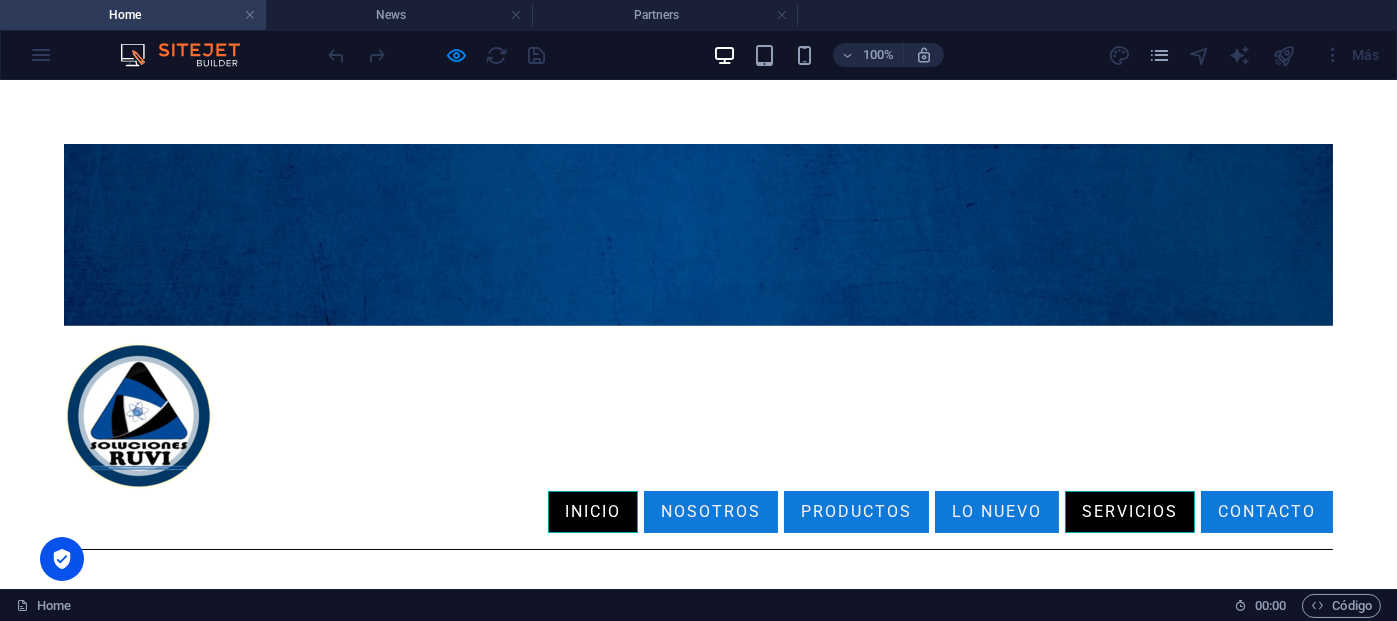 click on "Servicios" at bounding box center [1130, 512] 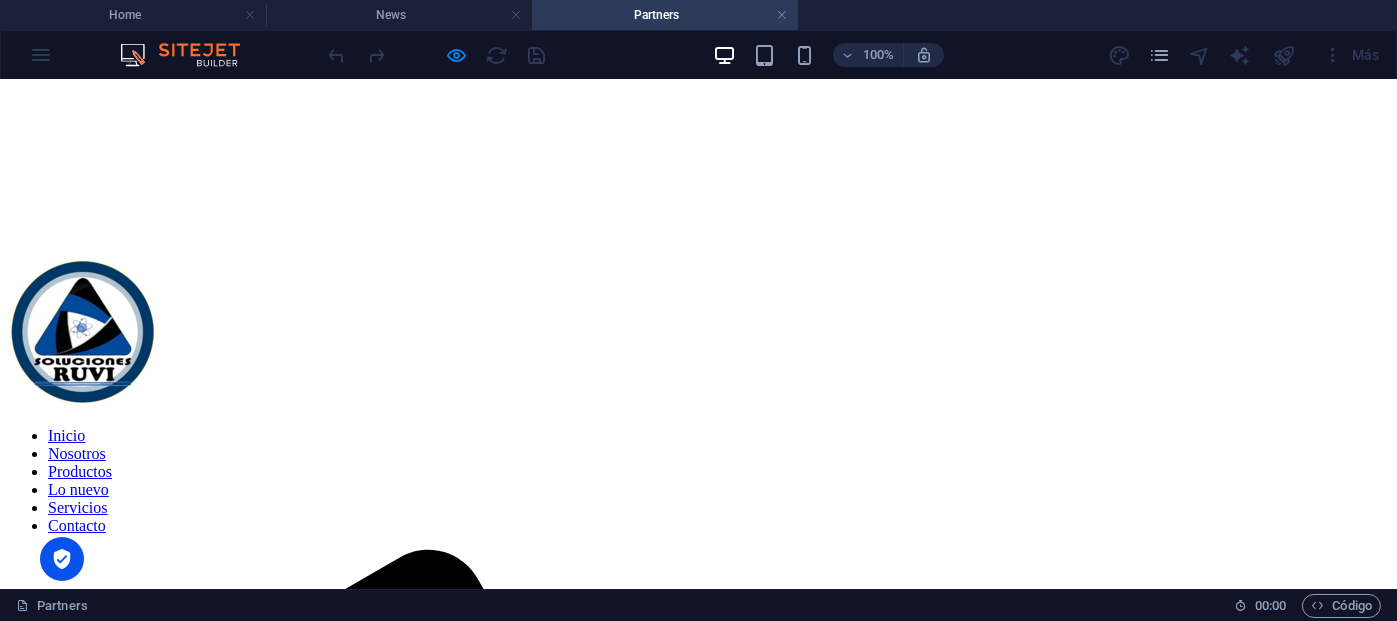 scroll, scrollTop: 0, scrollLeft: 0, axis: both 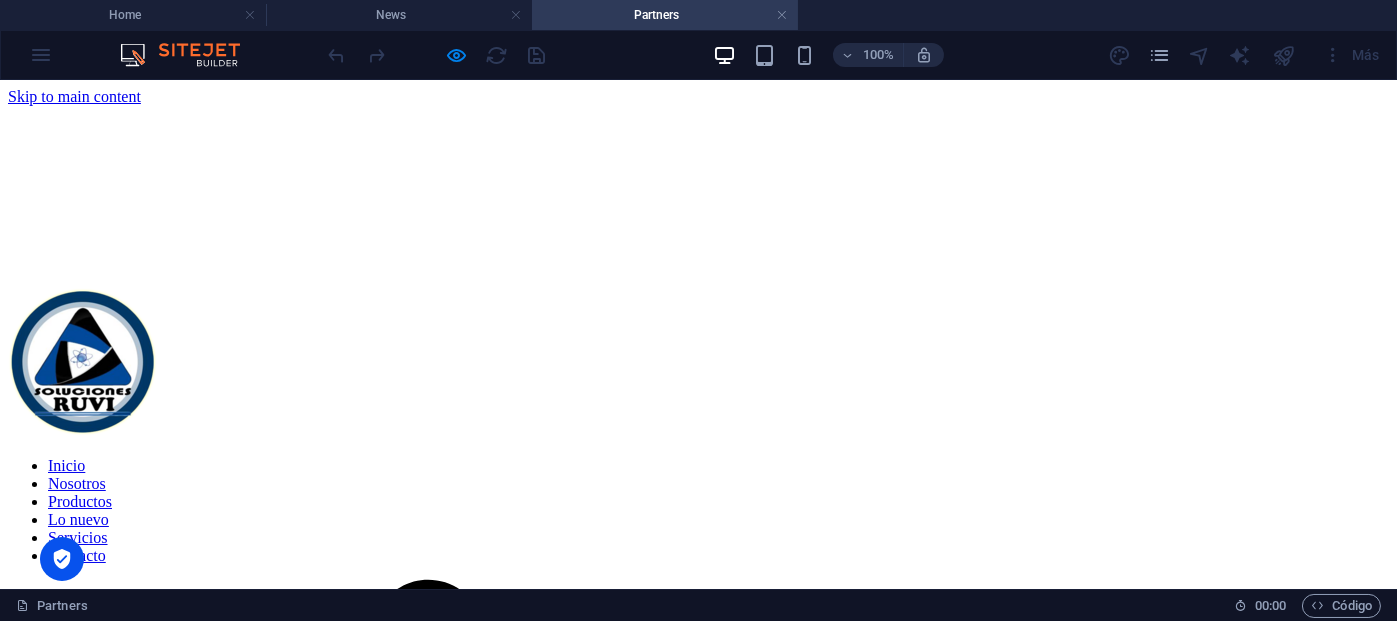 click on "Nosotros" at bounding box center [77, 483] 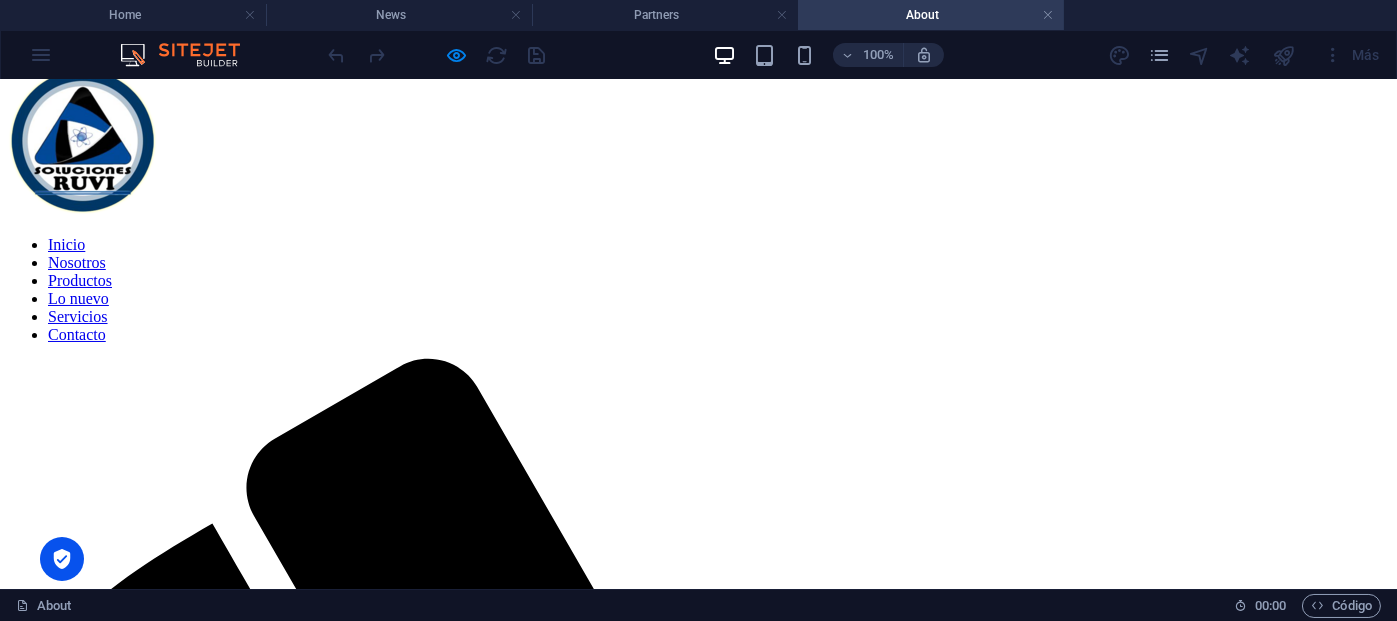 scroll, scrollTop: 300, scrollLeft: 0, axis: vertical 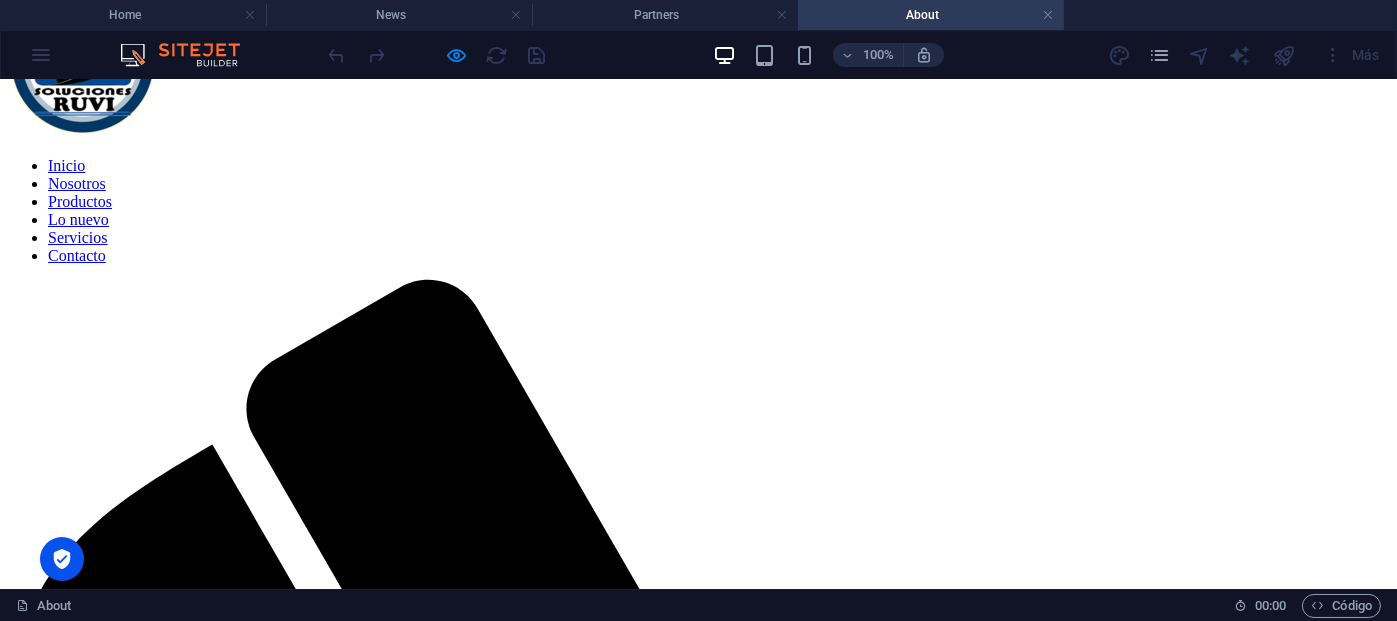 click on "Lorem ipsum dolor sit amet, consetetur sadipscing elitr, sed diam nonumy eirmod tempor invidunt ut labore et dolore magna aliquyam erat, sed diam voluptua. At vero eos et accusam et justo duo [PERSON_NAME] et ea rebum. Stet clita kasd gubergren, no sea takimata sanctus est Lorem ipsum dolor sit amet. Lorem ipsum dolor sit amet, consetetur sadipscing elitr, sed diam nonumy eirmod tempor invidunt ut labore et dolore magna aliquyam erat, sed diam voluptua. At vero eos et accusam et justo duo [PERSON_NAME] et ea rebum. Stet clita kasd gubergren, no sea takimata sanctus est Lorem ipsum dolor sit amet. Lorem ipsum dolor sit amet, consetetur sadipscing elitr, sed diam nonumy eirmod tempor invidunt ut labore et dolore magna aliquyam erat, sed diam voluptua. At vero eos et accusam et justo duo [PERSON_NAME] et ea rebum. Stet clita kasd gubergren, no sea takimata sanctus est Lorem ipsum dolor sit amet.  [PERSON_NAME]" at bounding box center [698, 2262] 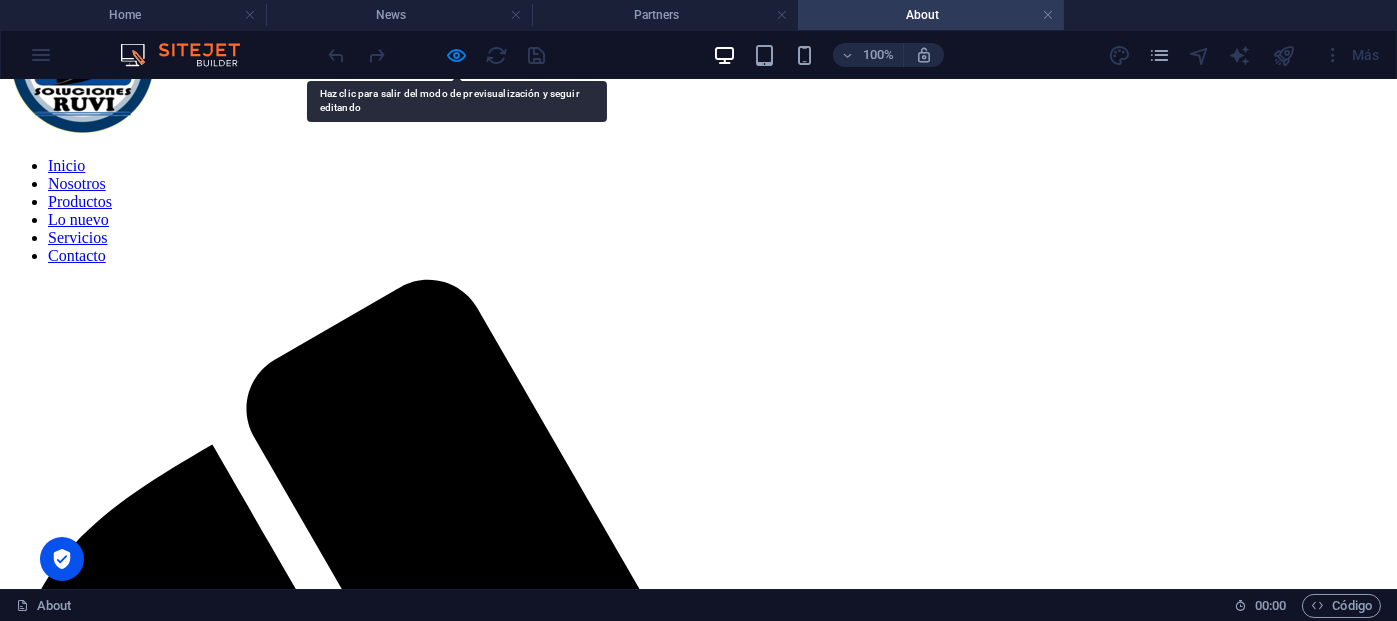 click on "Lorem ipsum dolor sit amet, consetetur sadipscing elitr, sed diam nonumy eirmod tempor invidunt ut labore et dolore magna aliquyam erat, sed diam voluptua. At vero eos et accusam et justo duo [PERSON_NAME] et ea rebum. Stet clita kasd gubergren, no sea takimata sanctus est Lorem ipsum dolor sit amet. Lorem ipsum dolor sit amet, consetetur sadipscing elitr, sed diam nonumy eirmod tempor invidunt ut labore et dolore magna aliquyam erat, sed diam voluptua. At vero eos et accusam et justo duo [PERSON_NAME] et ea rebum. Stet clita kasd gubergren, no sea takimata sanctus est Lorem ipsum dolor sit amet. Lorem ipsum dolor sit amet, consetetur sadipscing elitr, sed diam nonumy eirmod tempor invidunt ut labore et dolore magna aliquyam erat, sed diam voluptua. At vero eos et accusam et justo duo [PERSON_NAME] et ea rebum. Stet clita kasd gubergren, no sea takimata sanctus est Lorem ipsum dolor sit amet.  [PERSON_NAME]" at bounding box center (698, 2262) 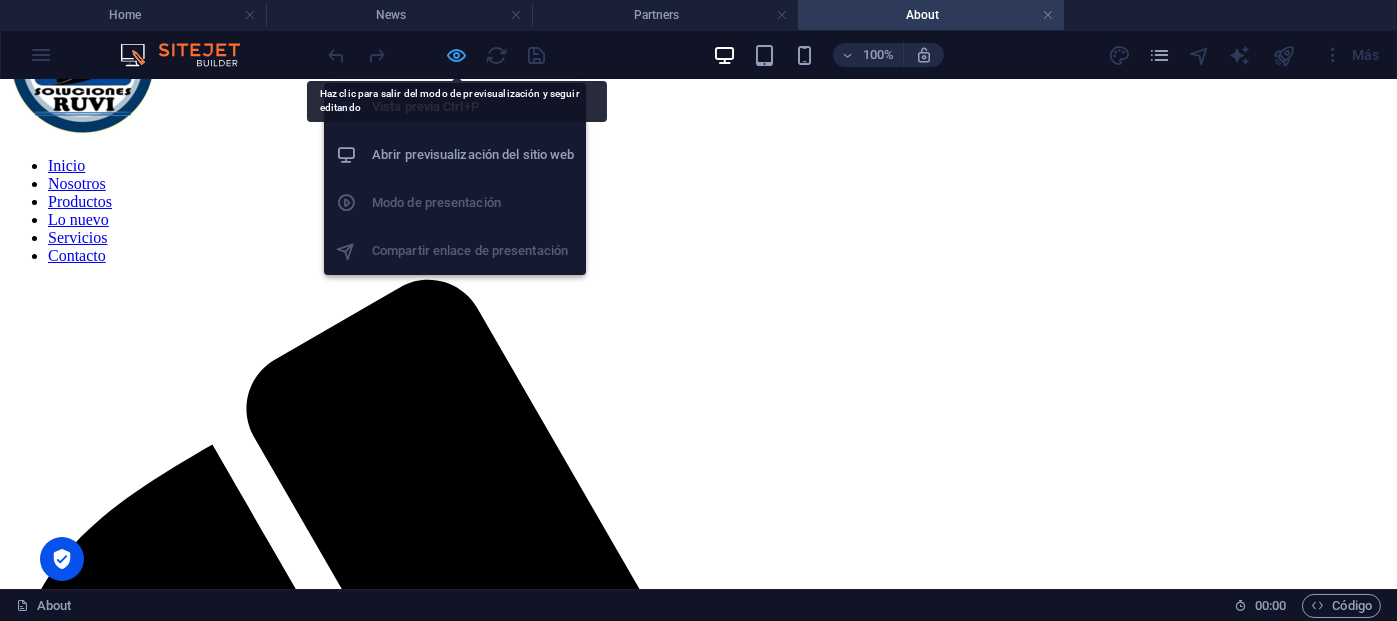 click at bounding box center [457, 55] 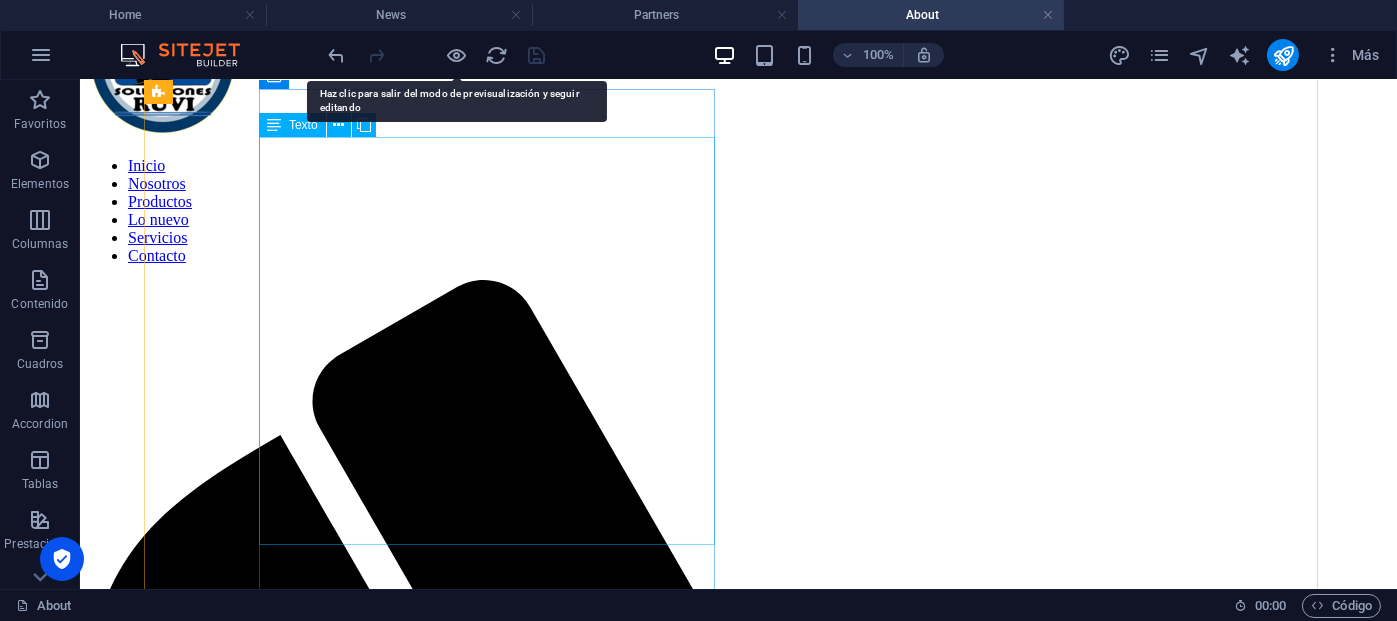 click on "Lorem ipsum dolor sit amet, consetetur sadipscing elitr, sed diam nonumy eirmod tempor invidunt ut labore et dolore magna aliquyam erat, sed diam voluptua. At vero eos et accusam et justo duo [PERSON_NAME] et ea rebum. Stet clita kasd gubergren, no sea takimata sanctus est Lorem ipsum dolor sit amet. Lorem ipsum dolor sit amet, consetetur sadipscing elitr, sed diam nonumy eirmod tempor invidunt ut labore et dolore magna aliquyam erat, sed diam voluptua. At vero eos et accusam et justo duo [PERSON_NAME] et ea rebum. Stet clita kasd gubergren, no sea takimata sanctus est Lorem ipsum dolor sit amet. Lorem ipsum dolor sit amet, consetetur sadipscing elitr, sed diam nonumy eirmod tempor invidunt ut labore et dolore magna aliquyam erat, sed diam voluptua. At vero eos et accusam et justo duo [PERSON_NAME] et ea rebum. Stet clita kasd gubergren, no sea takimata sanctus est Lorem ipsum dolor sit amet.  [PERSON_NAME]" at bounding box center [738, 2156] 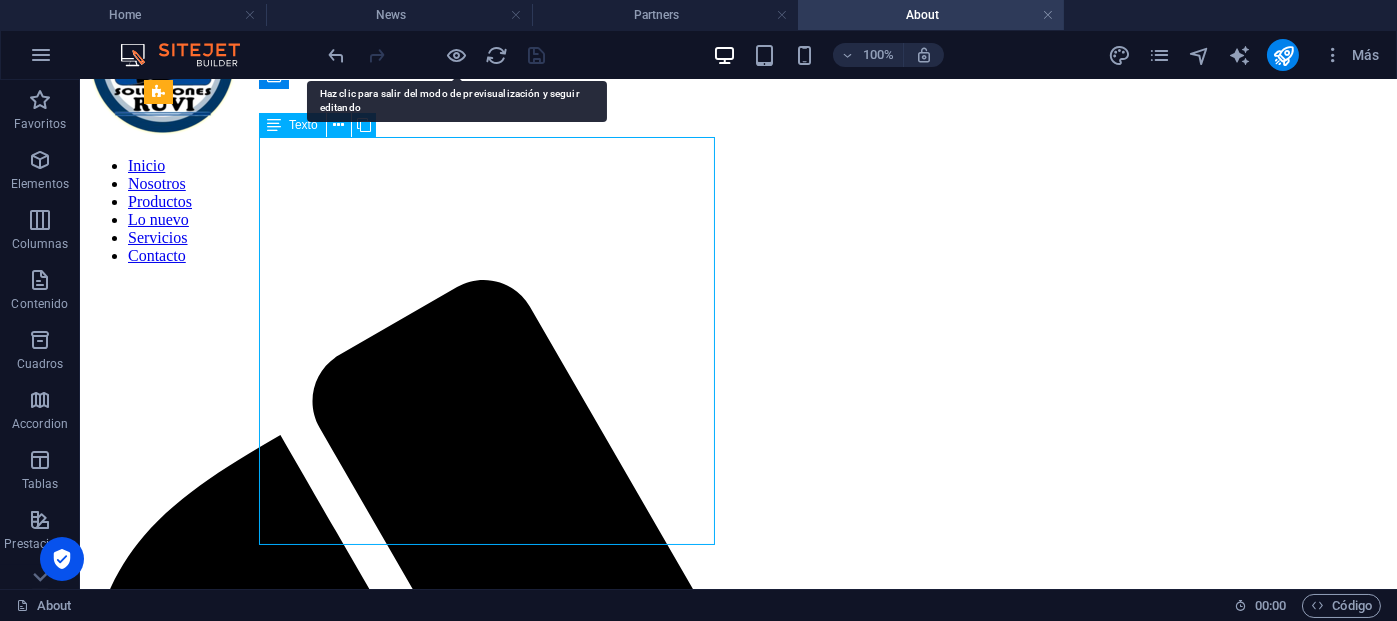 click on "Lorem ipsum dolor sit amet, consetetur sadipscing elitr, sed diam nonumy eirmod tempor invidunt ut labore et dolore magna aliquyam erat, sed diam voluptua. At vero eos et accusam et justo duo [PERSON_NAME] et ea rebum. Stet clita kasd gubergren, no sea takimata sanctus est Lorem ipsum dolor sit amet. Lorem ipsum dolor sit amet, consetetur sadipscing elitr, sed diam nonumy eirmod tempor invidunt ut labore et dolore magna aliquyam erat, sed diam voluptua. At vero eos et accusam et justo duo [PERSON_NAME] et ea rebum. Stet clita kasd gubergren, no sea takimata sanctus est Lorem ipsum dolor sit amet. Lorem ipsum dolor sit amet, consetetur sadipscing elitr, sed diam nonumy eirmod tempor invidunt ut labore et dolore magna aliquyam erat, sed diam voluptua. At vero eos et accusam et justo duo [PERSON_NAME] et ea rebum. Stet clita kasd gubergren, no sea takimata sanctus est Lorem ipsum dolor sit amet.  [PERSON_NAME]" at bounding box center (738, 2156) 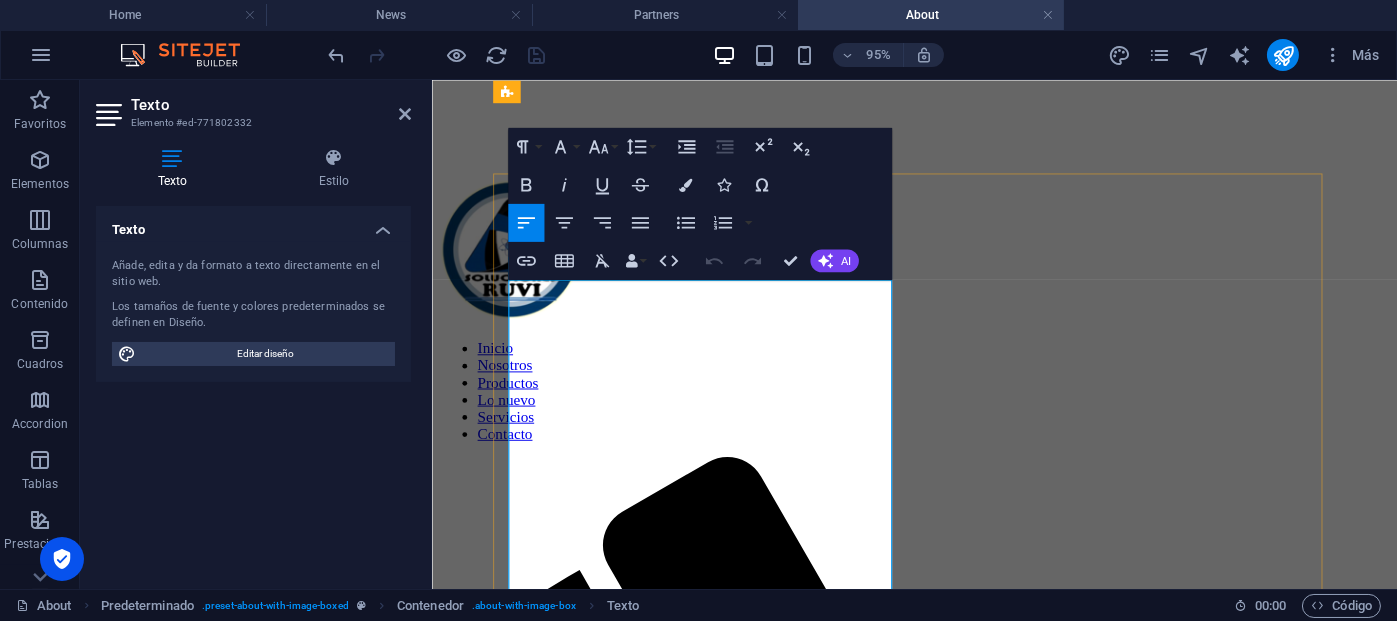 scroll, scrollTop: 141, scrollLeft: 0, axis: vertical 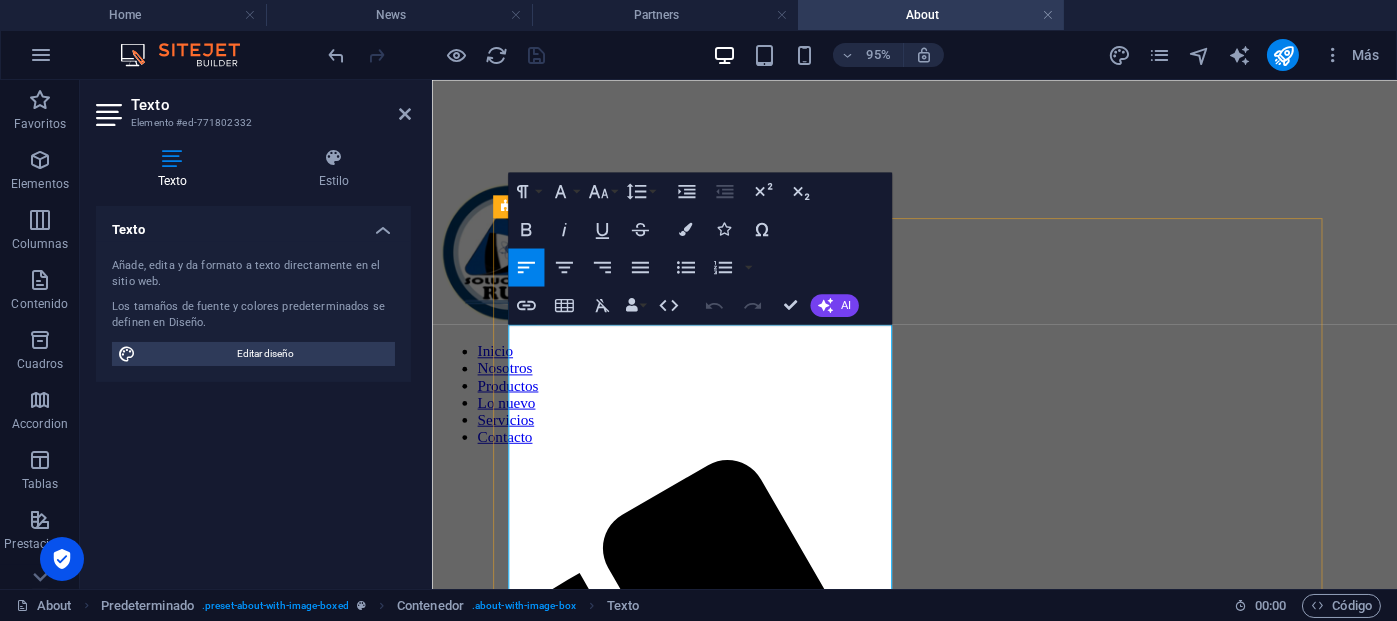 drag, startPoint x: 623, startPoint y: 582, endPoint x: 502, endPoint y: 352, distance: 259.8865 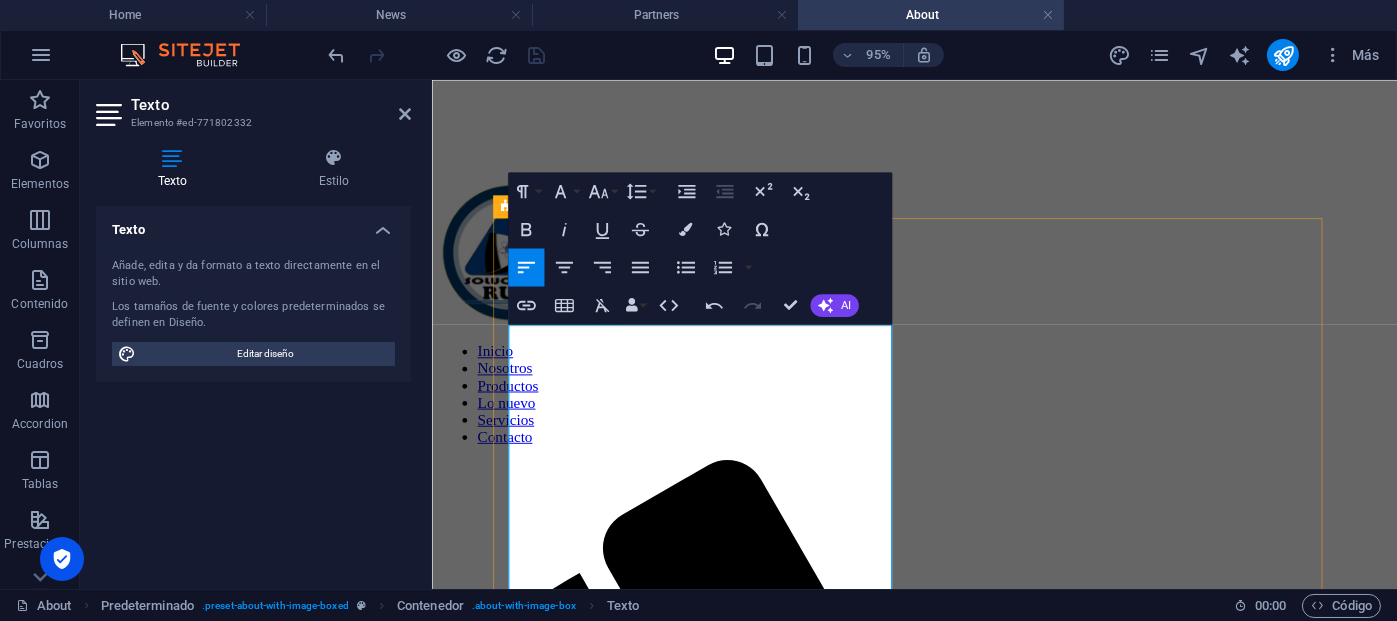 click on "[Nombre de tu Empresa]" at bounding box center [542, 1885] 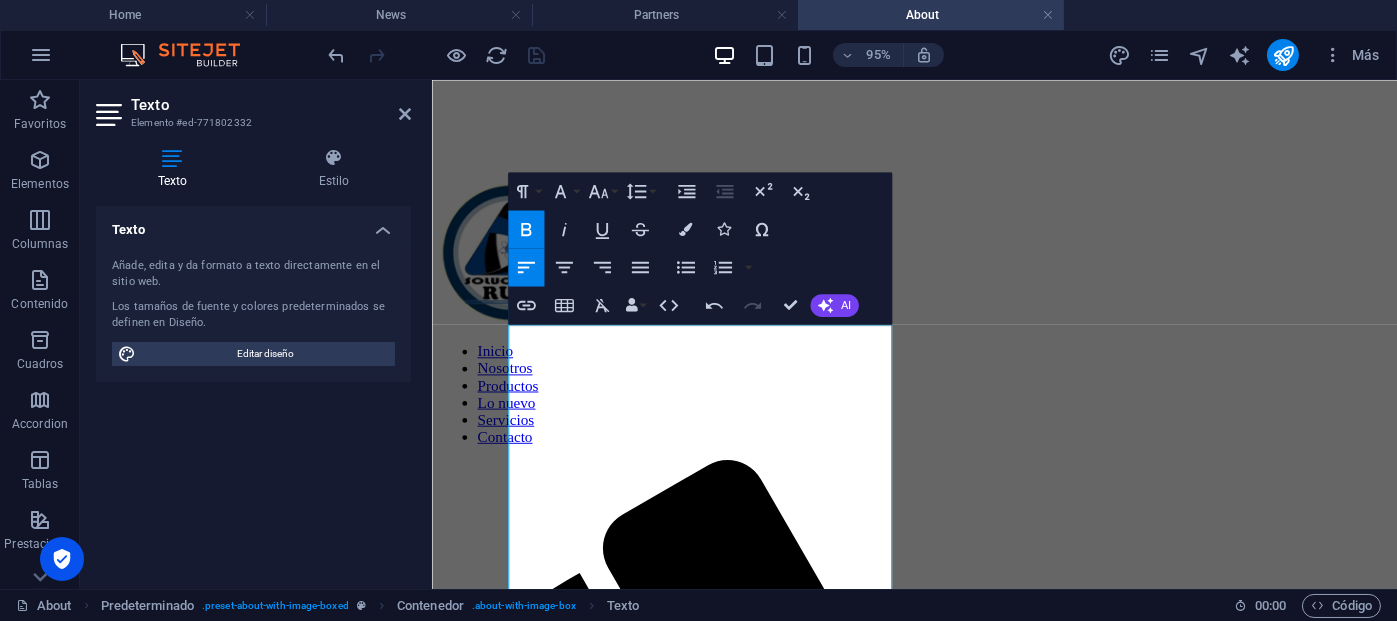 type 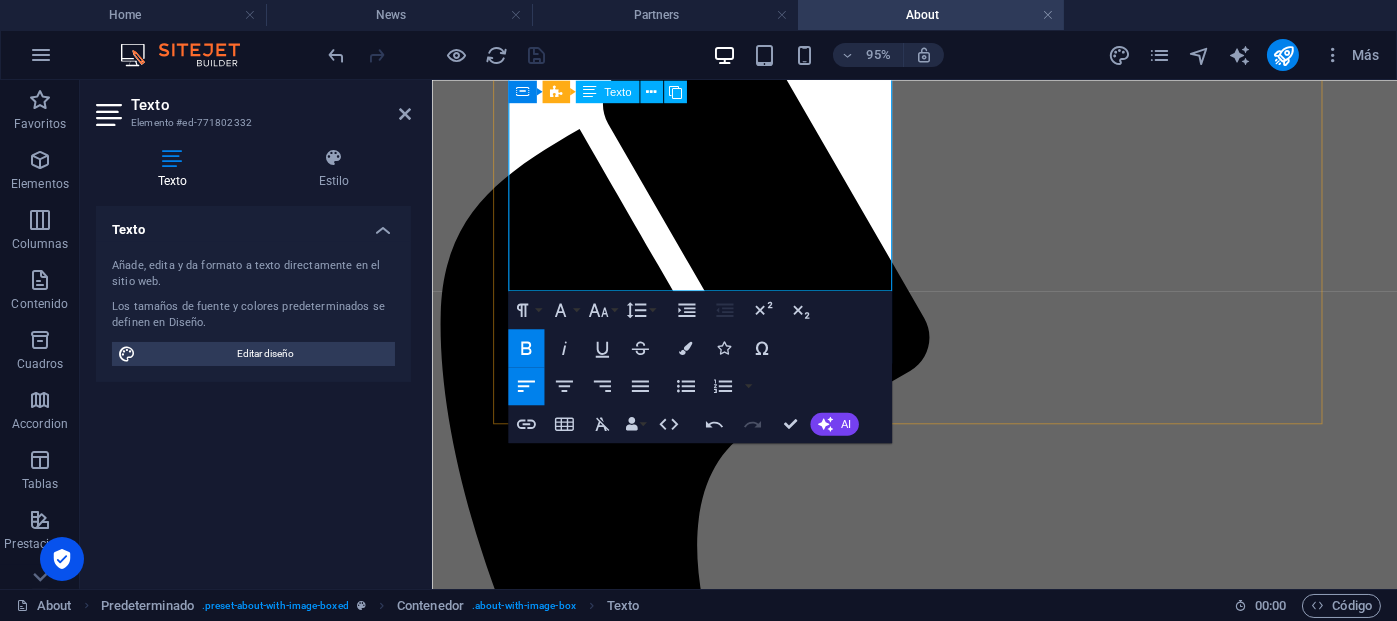 scroll, scrollTop: 641, scrollLeft: 0, axis: vertical 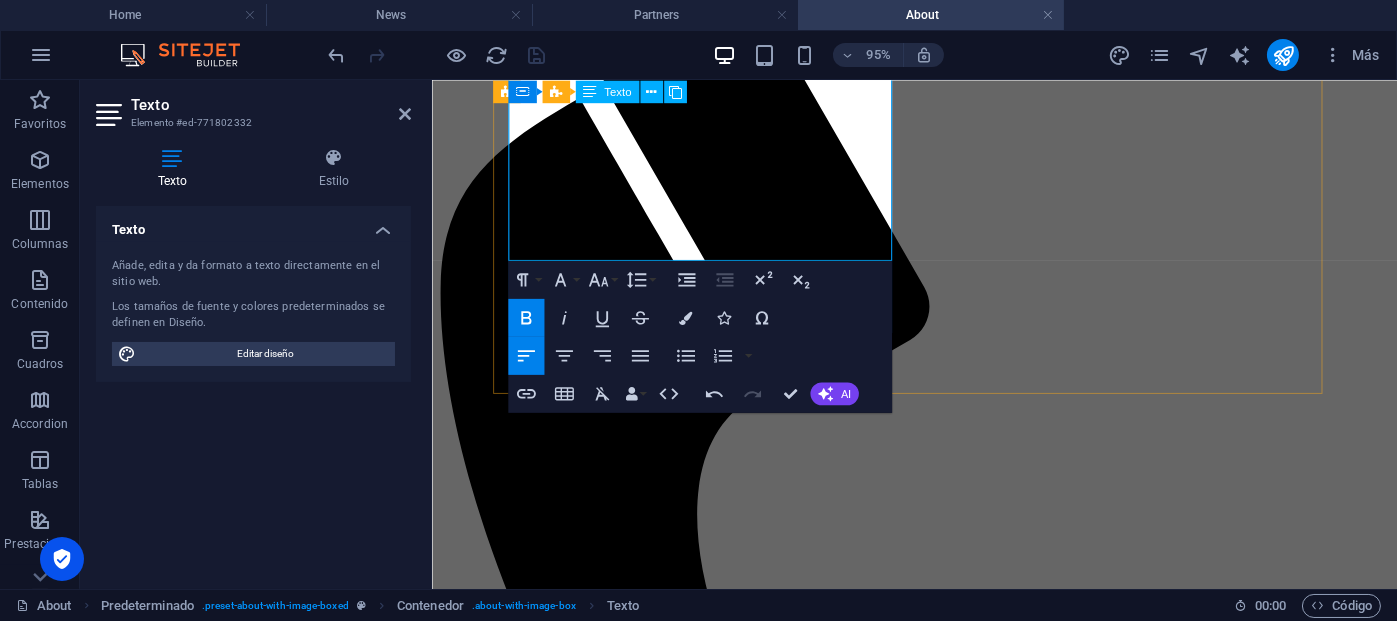 click on "Nuestro compromiso va más allá de la simple entrega. Nos esforzamos por construir relaciones duraderas con nuestros socios, ofreciendo un servicio excepcional que se basa en la  eficiencia, la transparencia y la adaptabilidad . Contamos con un equipo experimentado y una infraestructura robusta, incluyendo una flota de vehículos y procesos logísticos optimizados, que nos permiten asegurar que cada pedido sea gestionado con la máxima profesionalidad. En  [Nombre de tu Empresa] , somos tu aliado estratégico para el éxito de tu negocio." at bounding box center (939, 1483) 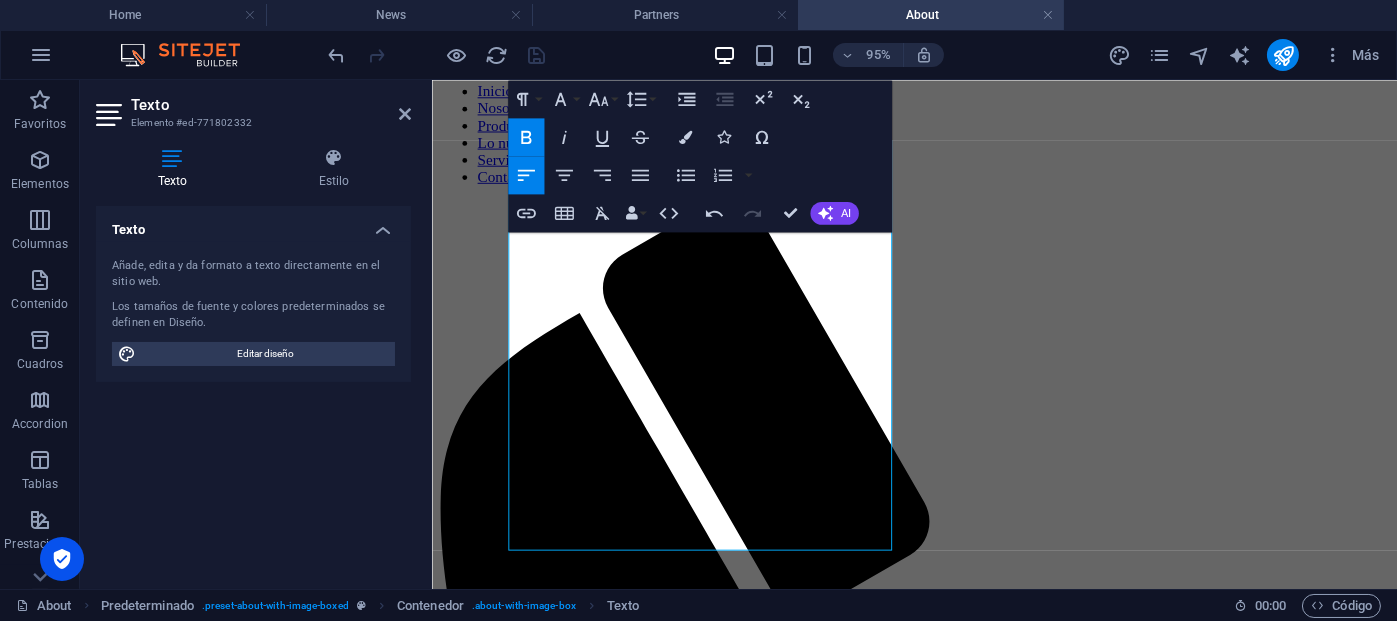 scroll, scrollTop: 336, scrollLeft: 0, axis: vertical 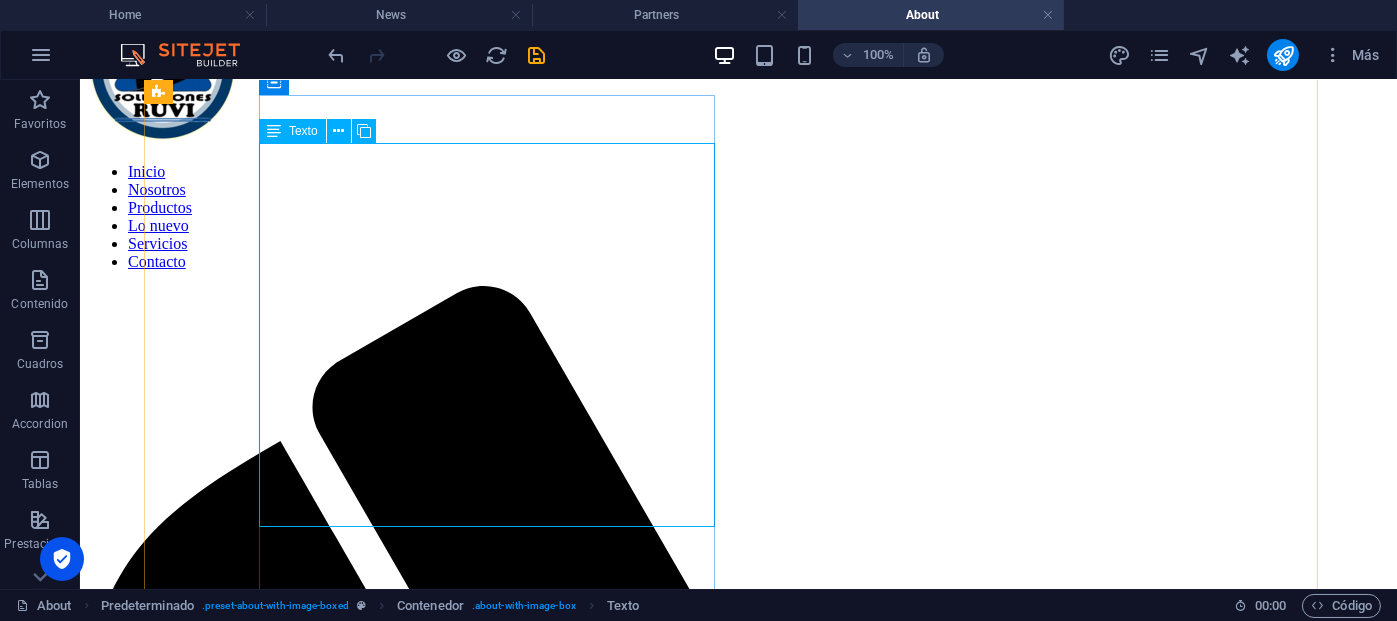 click on "En  Soluciones RUVI , somos una compañía dedicada a la  logística, venta y distribución de productos para consumo humano , con una especialización en el apasionante mundo del maíz palomero y las palomitas para microondas. Nacimos con la visión de conectar a productores con consumidores, garantizando que productos de la más alta calidad lleguen a cada rincón de forma eficiente y confiable. Nuestro compromiso va más allá de la simple entrega. Nos esforzamos por construir relaciones duraderas con nuestros socios, ofreciendo un servicio excepcional que se basa en la  eficiencia, la transparencia y la adaptabilidad . Contamos con un equipo experimentado y una infraestructura robusta, incluyendo una flota de vehículos y procesos logísticos optimizados, que nos permiten asegurar que cada pedido sea gestionado con la máxima profesionalidad. En  Soluciones RUVI , somos tu aliado estratégico para el éxito de tu negocio." at bounding box center [738, 2136] 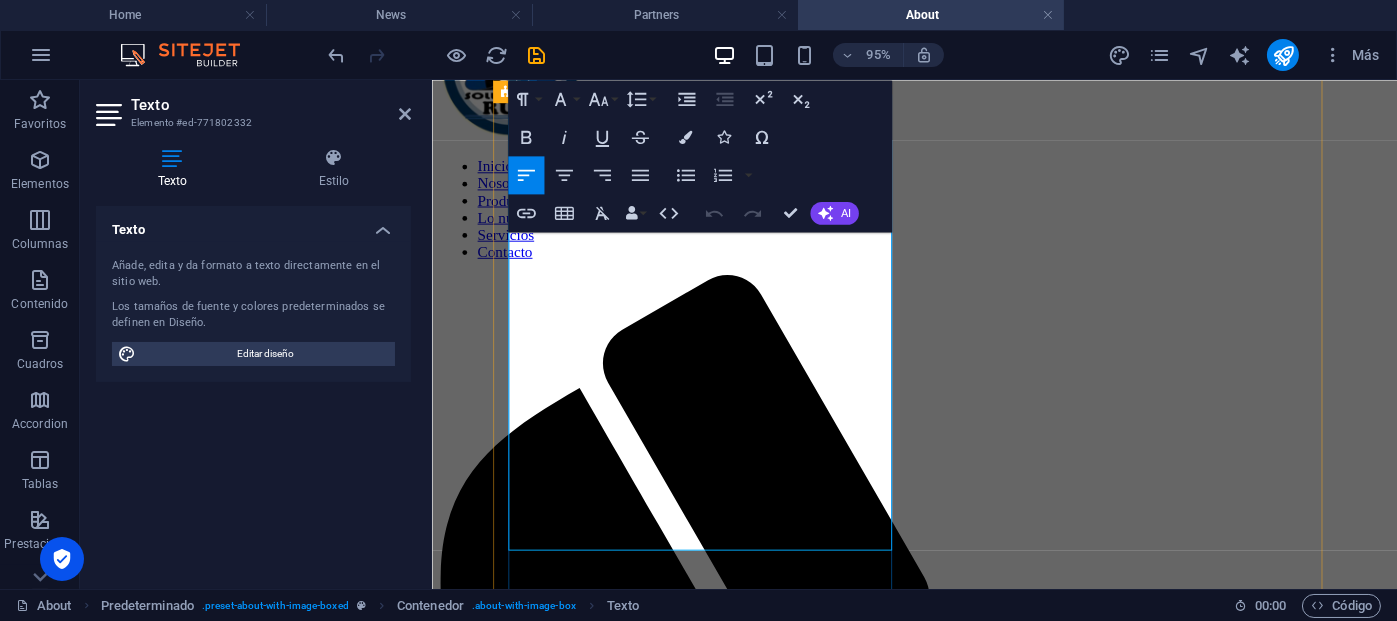click on "En  Soluciones RUVI , somos una compañía dedicada a la  logística, venta y distribución de productos para consumo humano , con una especialización en el apasionante mundo del maíz palomero y las palomitas para microondas. Nacimos con la visión de conectar a productores con consumidores, garantizando que productos de la más alta calidad lleguen a cada rincón de forma eficiente y confiable." at bounding box center [939, 1709] 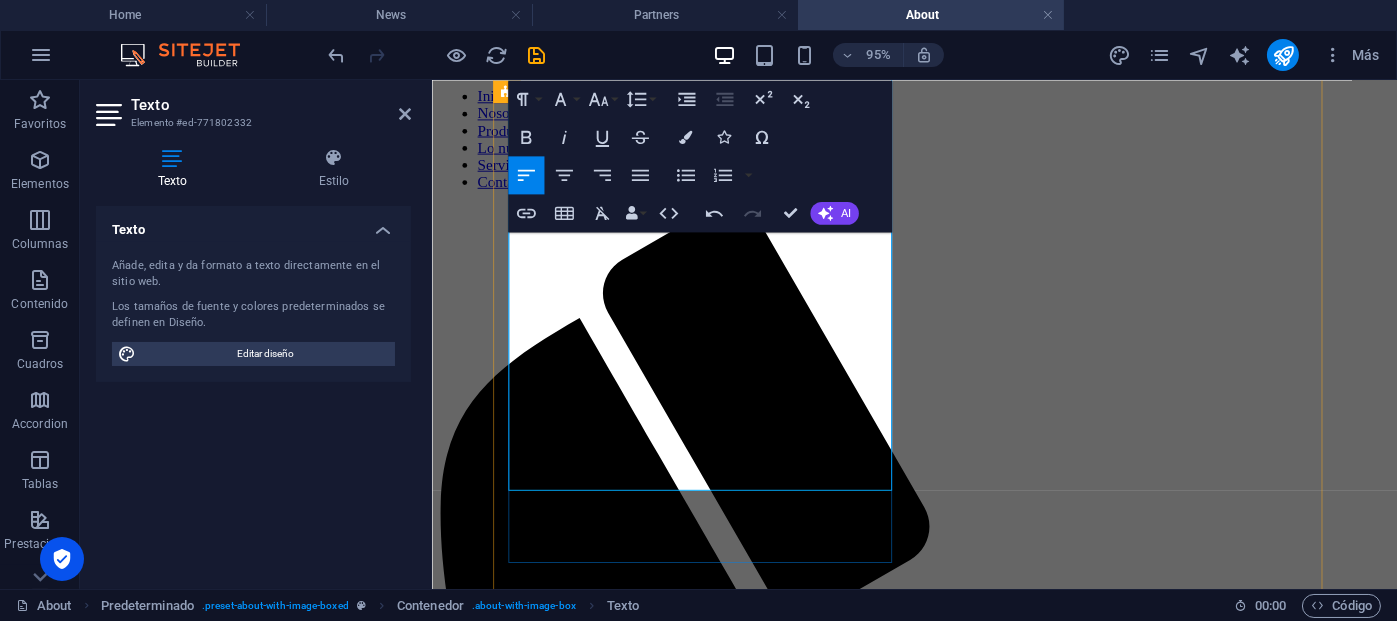 scroll, scrollTop: 436, scrollLeft: 0, axis: vertical 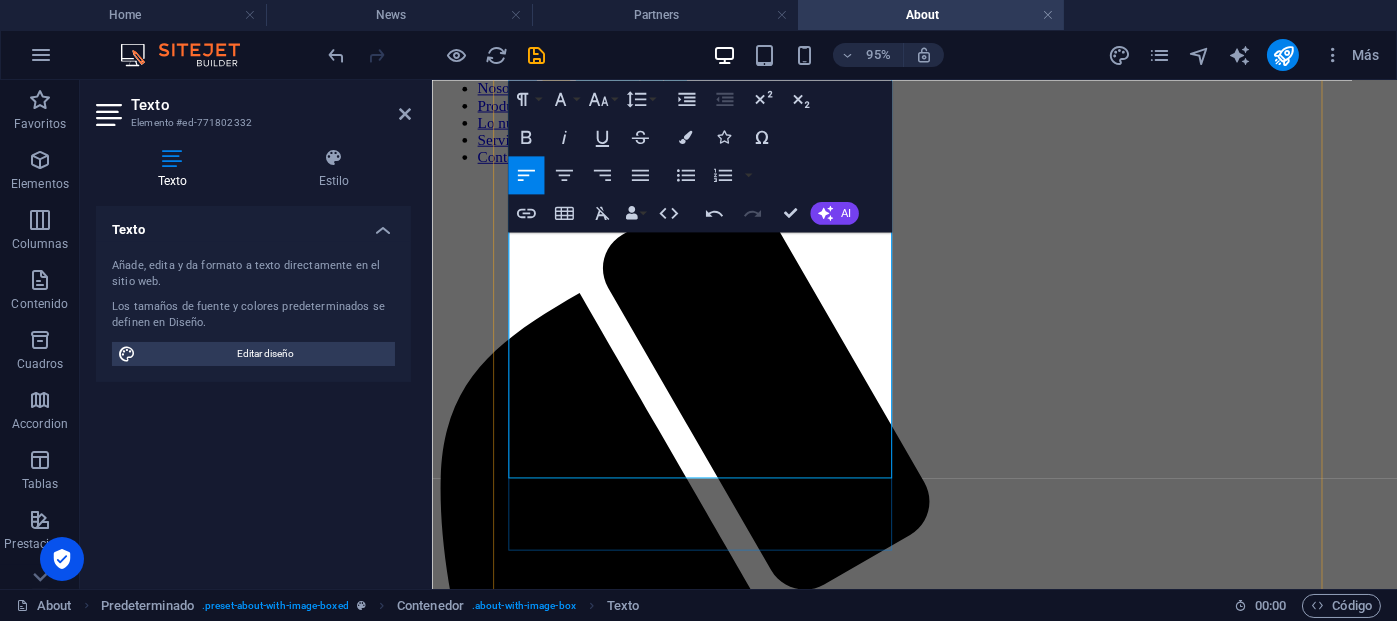 click on "Nuestro compromiso va más allá de la simple entrega. Nos esforzamos por construir relaciones duraderas con nuestros socios, ofreciendo un servicio excepcional que se basa en la  eficiencia, la transparencia y la adaptabilidad . Contamos con un equipo experimentado y una infraestructura robusta, incluyendo una flota de vehículos y procesos logísticos optimizados, que nos permiten asegurar que cada pedido sea gestionado con la máxima profesionalidad. En  Soluciones RUVI , somos tu aliado estratégico para el éxito de tu negocio." at bounding box center (939, 1722) 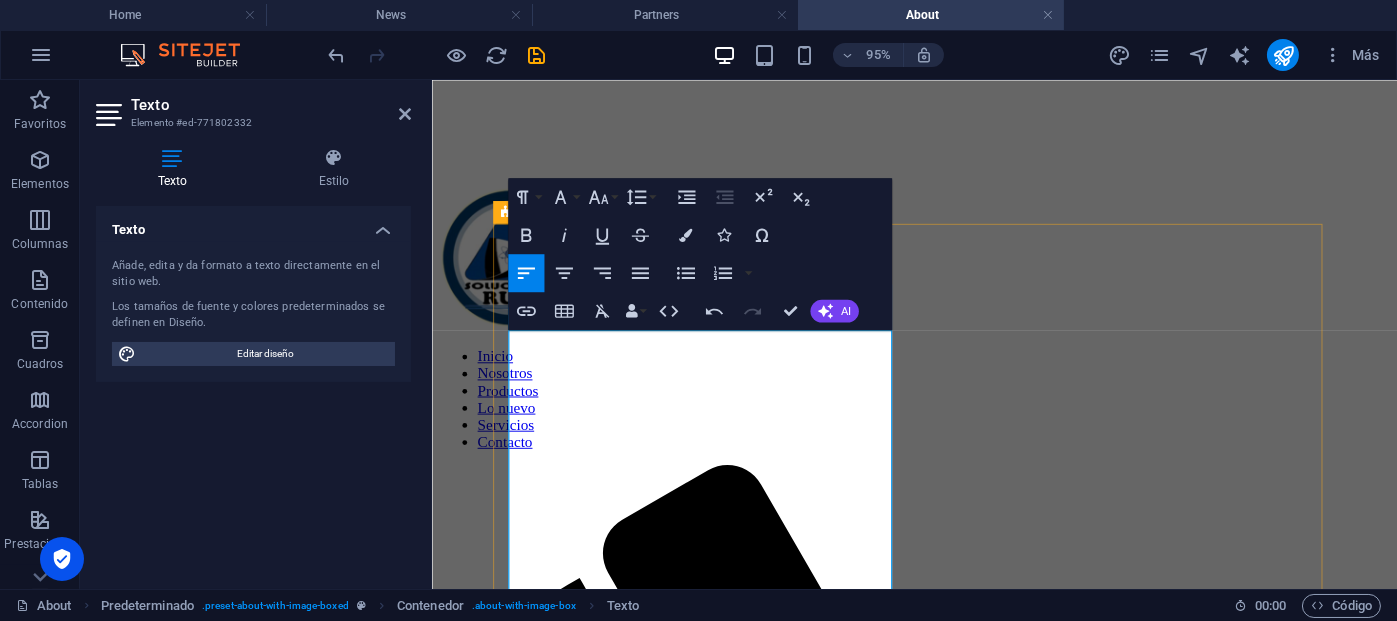 scroll, scrollTop: 336, scrollLeft: 0, axis: vertical 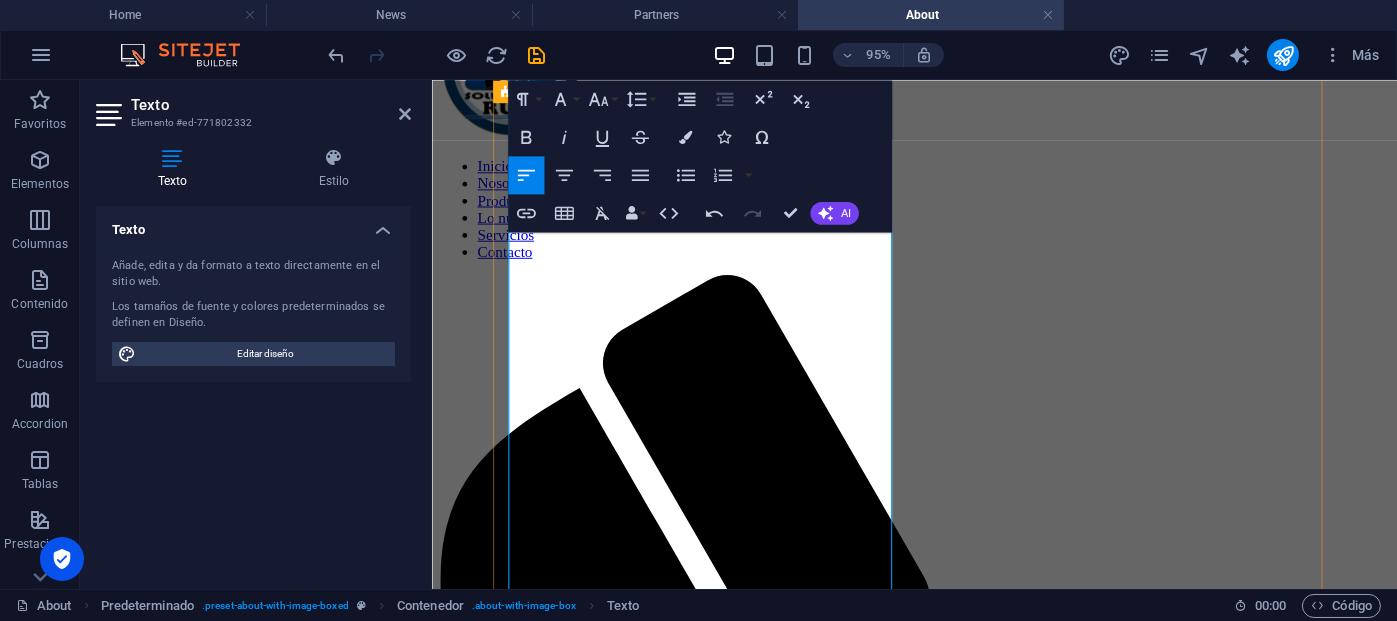 click on "Nuestro compromiso va más allá de la simple entrega. Nos esforzamos por construir relaciones duraderas con nuestros socios, ofreciendo un servicio excepcional que se basa en la  eficiencia, la transparencia y la adaptabilidad ." at bounding box center [939, 1804] 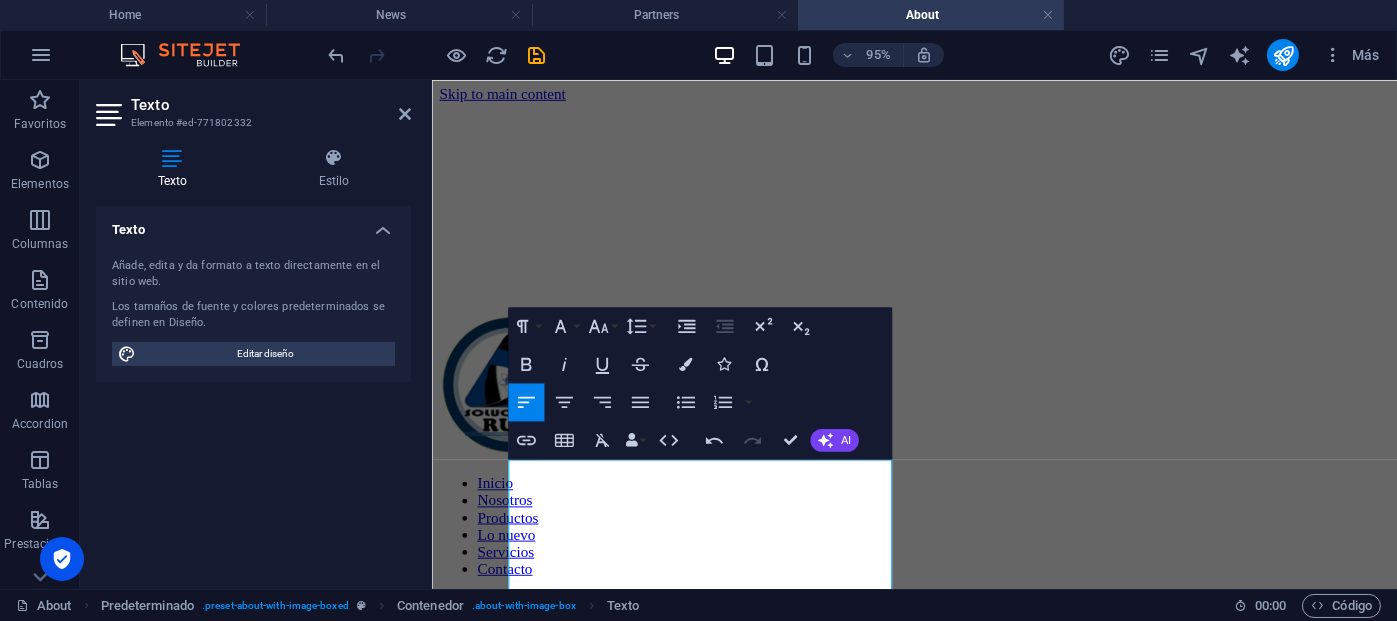 scroll, scrollTop: 0, scrollLeft: 0, axis: both 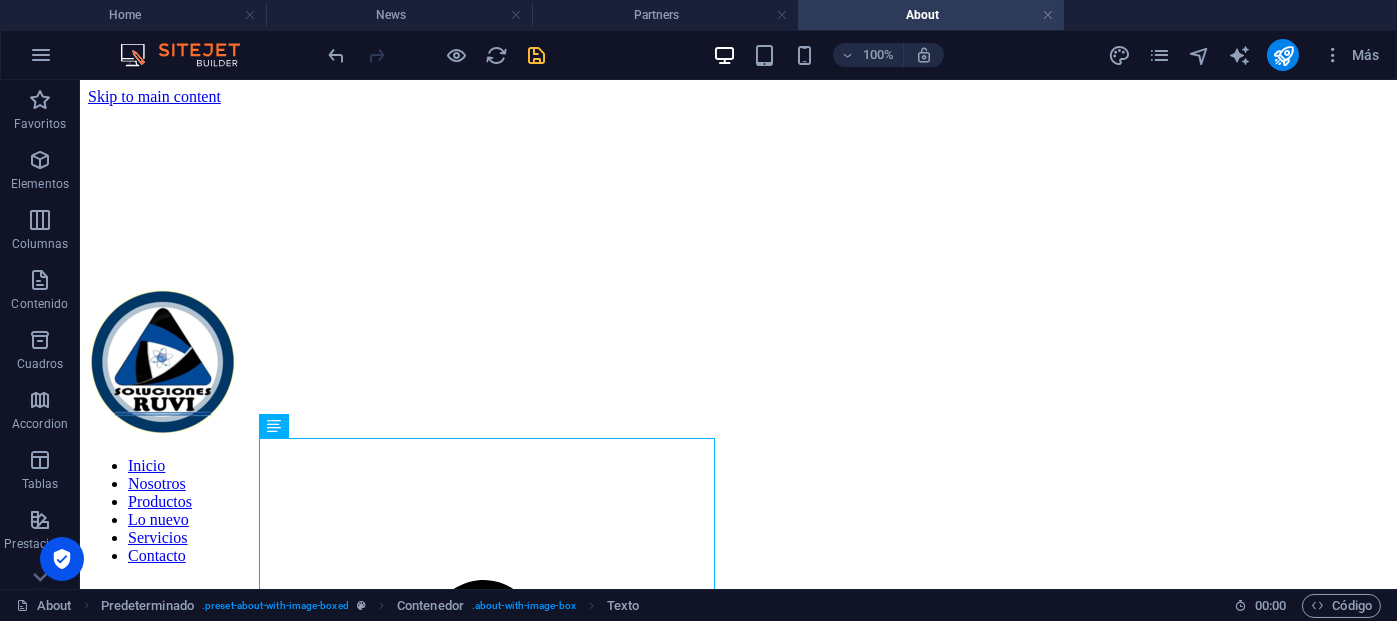 click at bounding box center (537, 55) 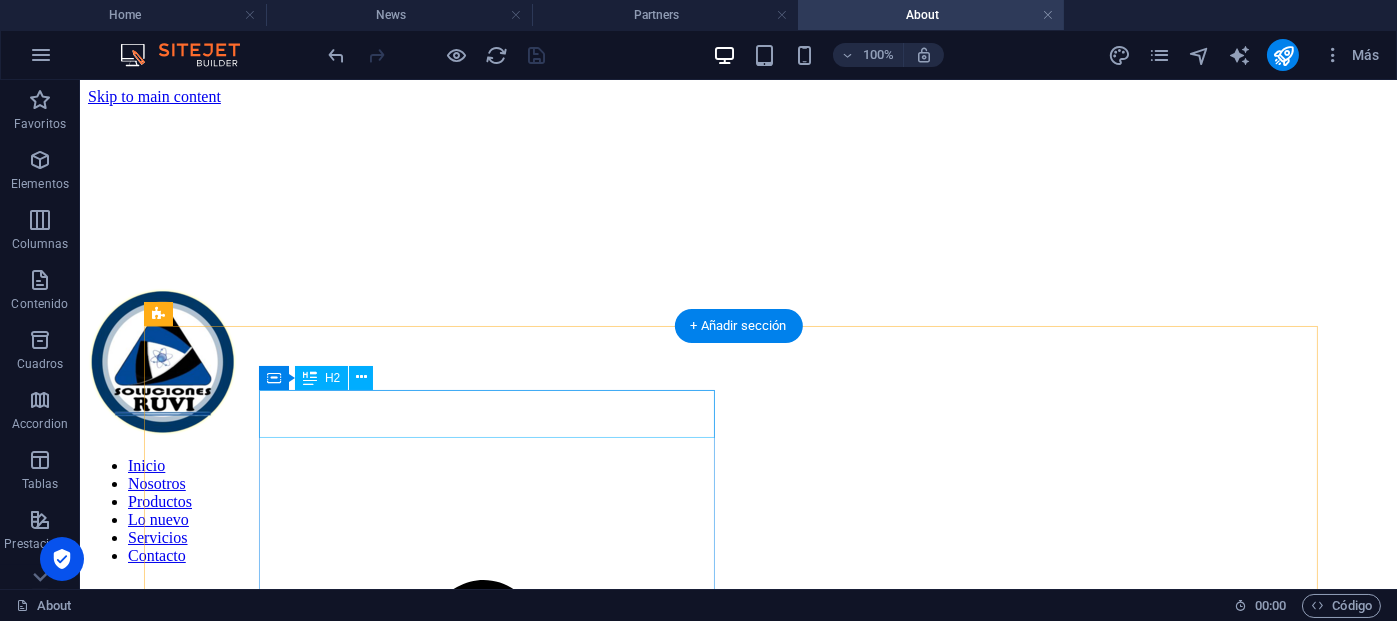 click on "About Me" at bounding box center [738, 2343] 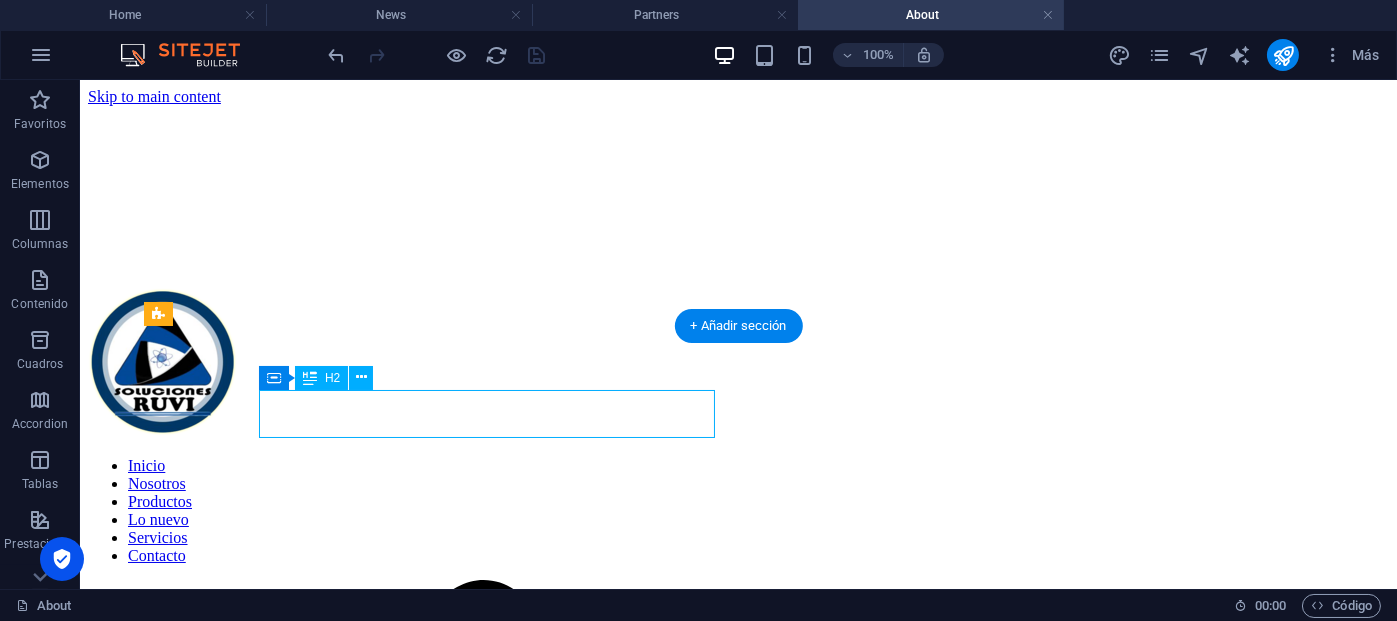 click on "About Me" at bounding box center [738, 2343] 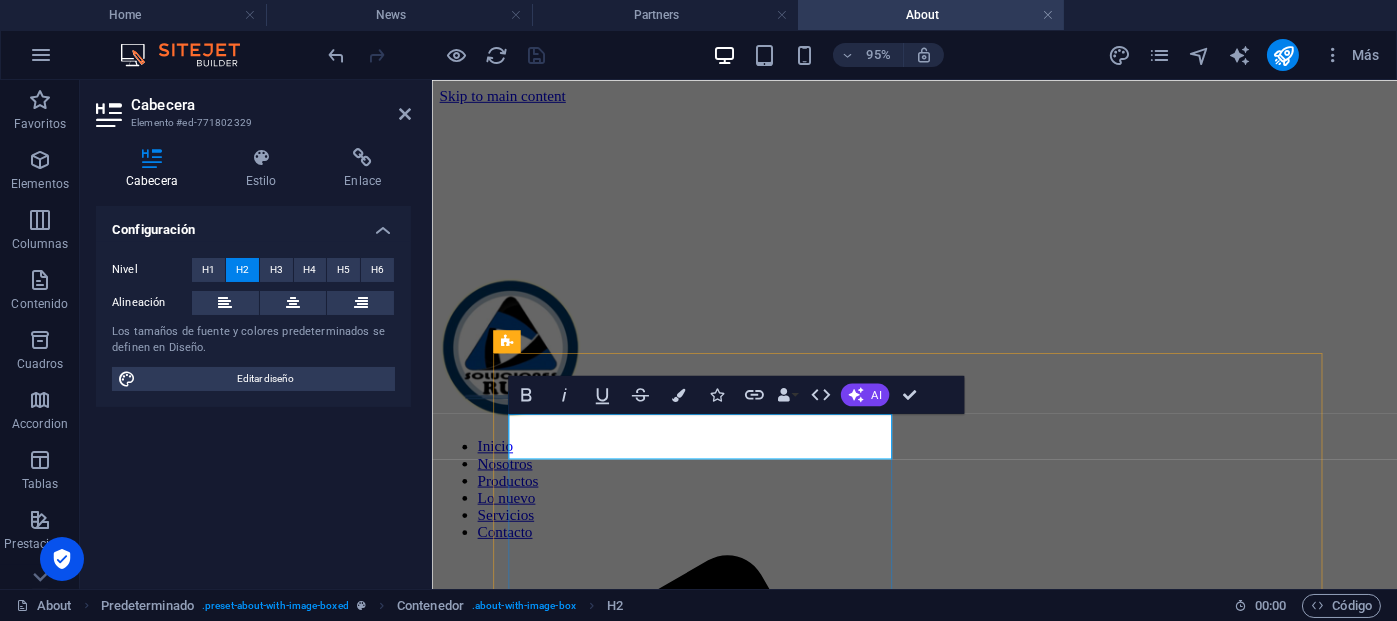 click on "About Me" at bounding box center (939, 1943) 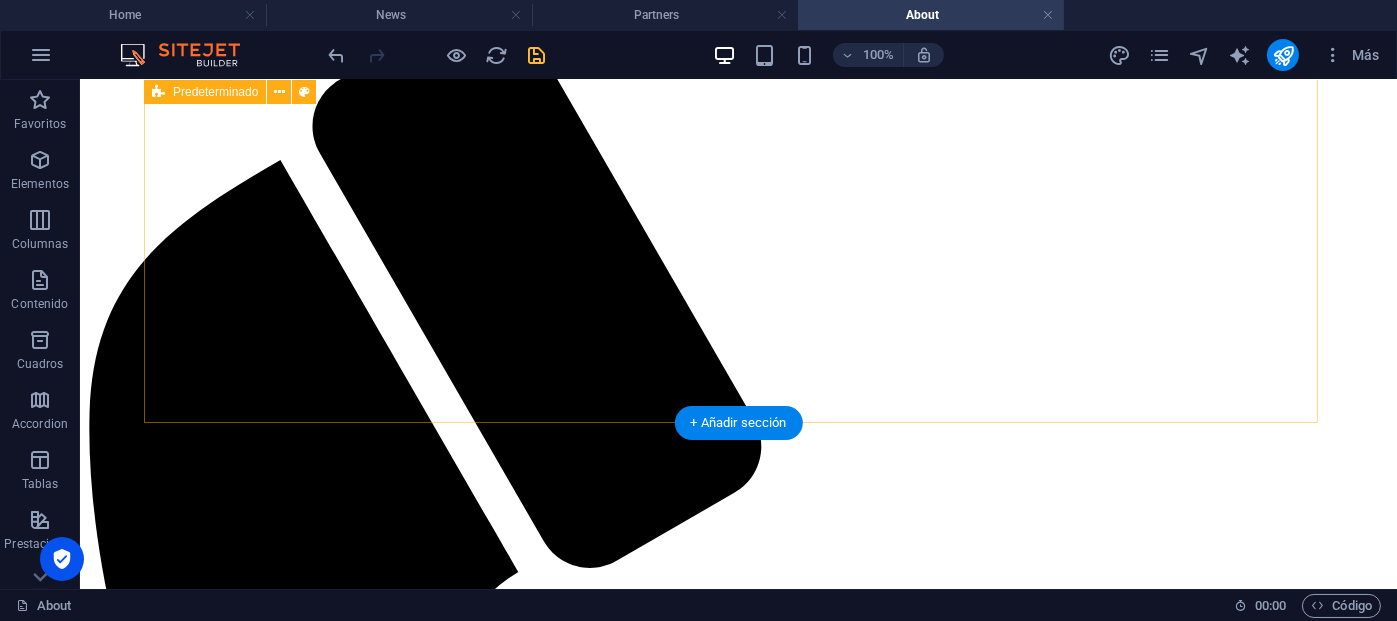 scroll, scrollTop: 600, scrollLeft: 0, axis: vertical 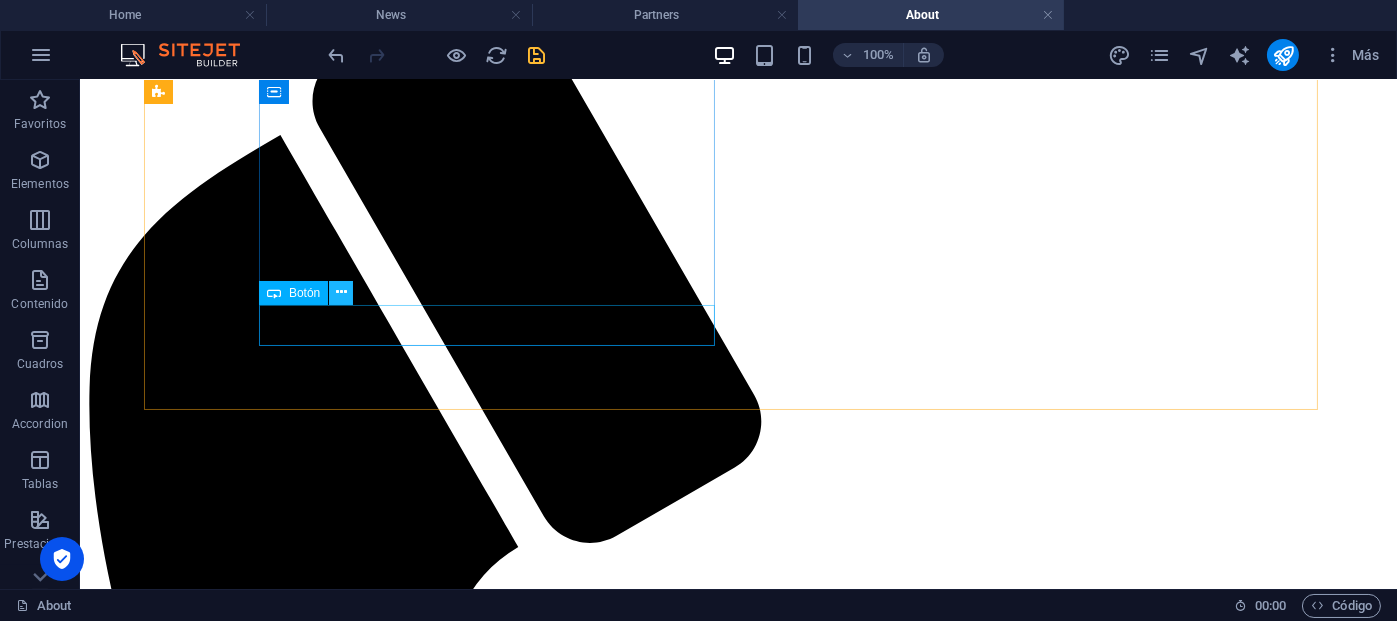 click at bounding box center (341, 293) 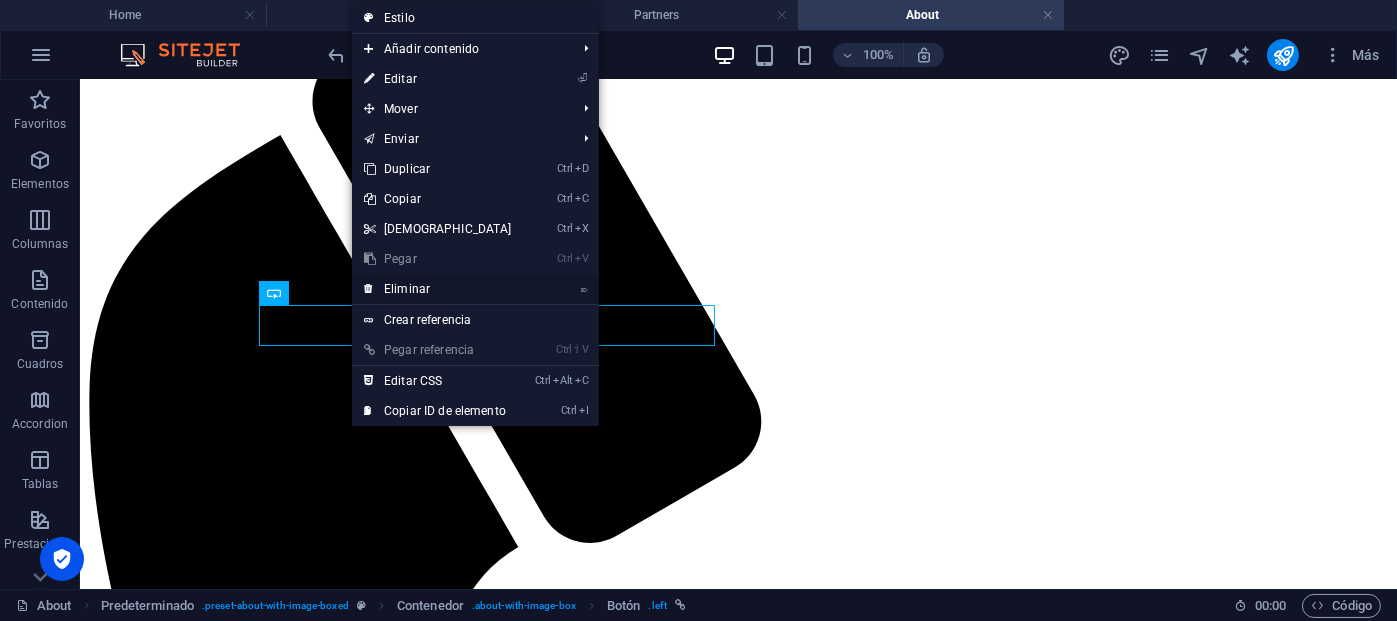 click on "⌦  Eliminar" at bounding box center (438, 289) 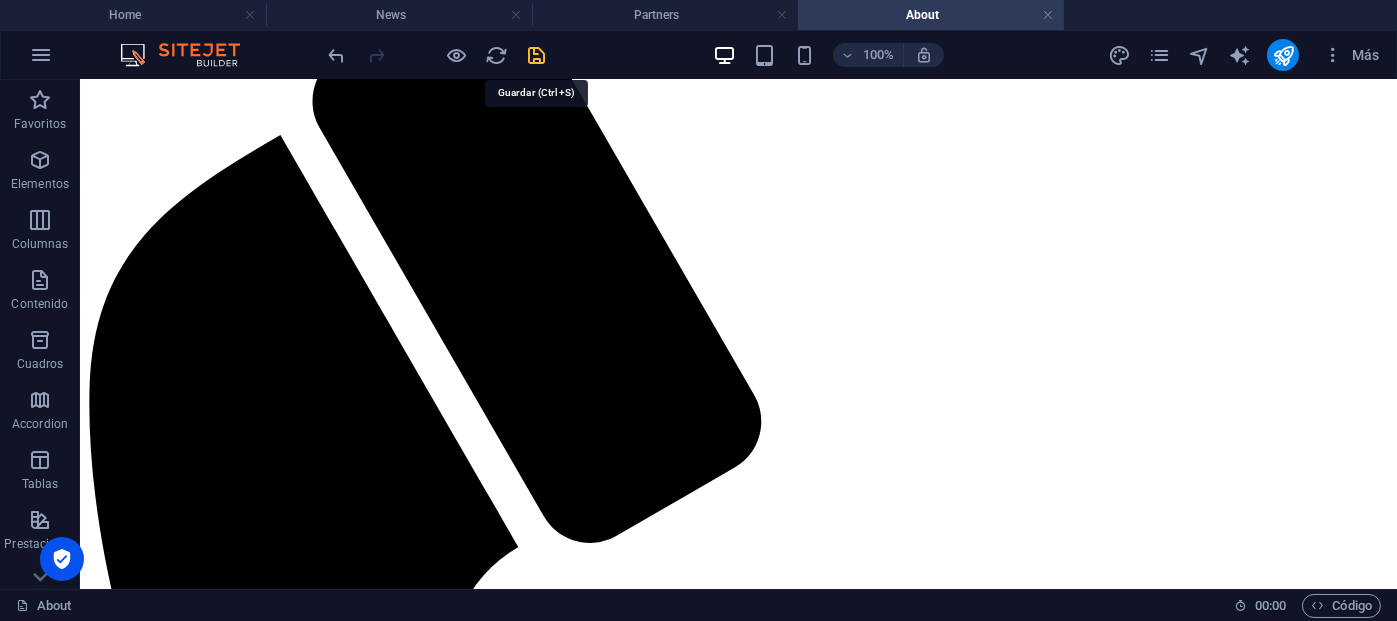 click at bounding box center [537, 55] 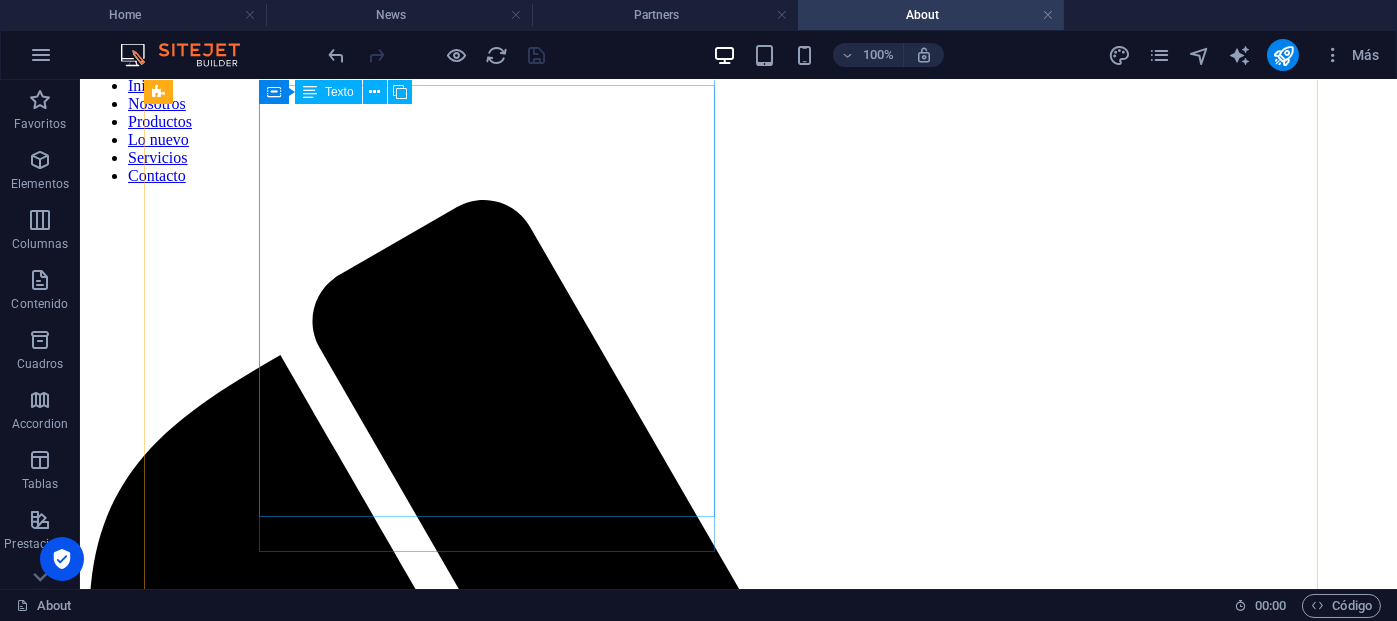 scroll, scrollTop: 0, scrollLeft: 0, axis: both 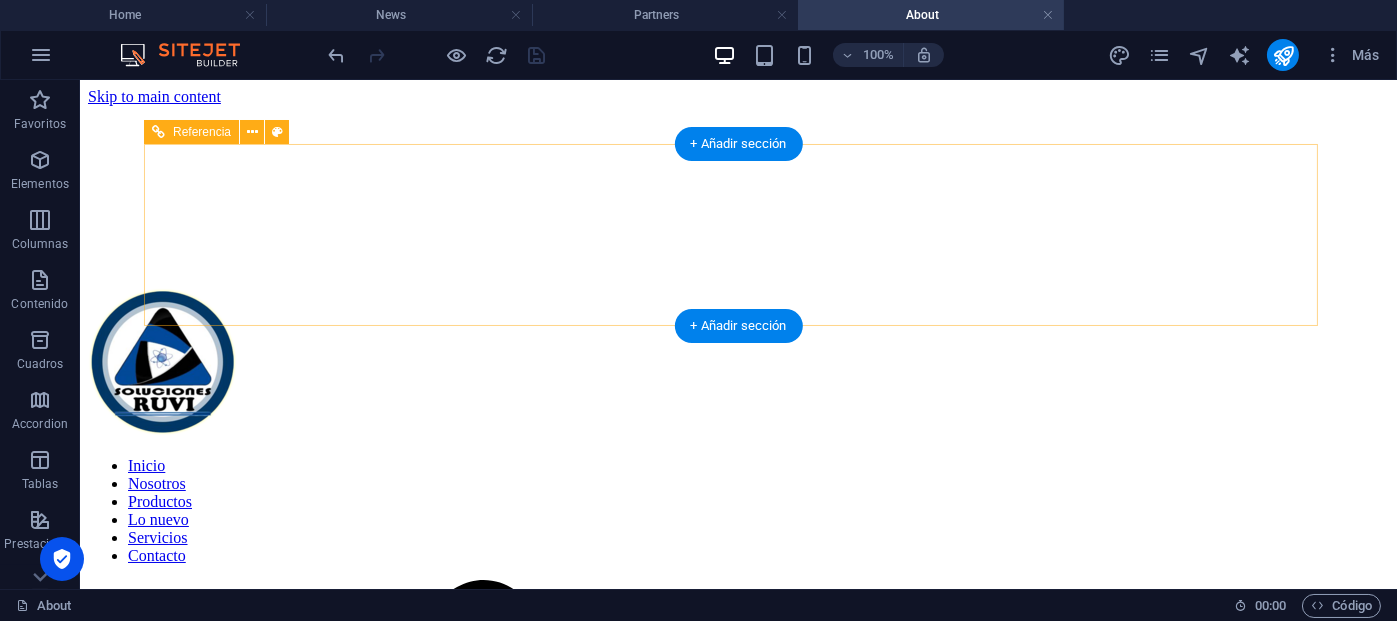 click on "Inicio Nosotros Productos Lo nuevo Servicios Contacto" at bounding box center [738, 511] 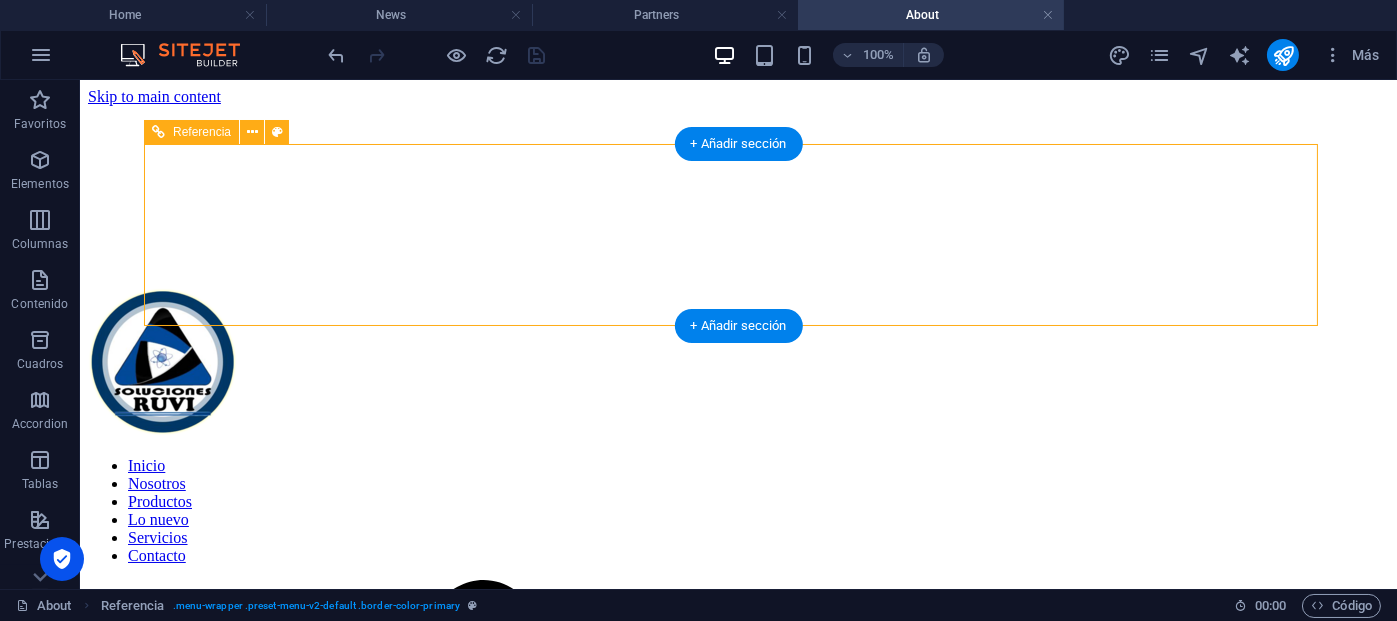 click on "Inicio Nosotros Productos Lo nuevo Servicios Contacto" at bounding box center (738, 511) 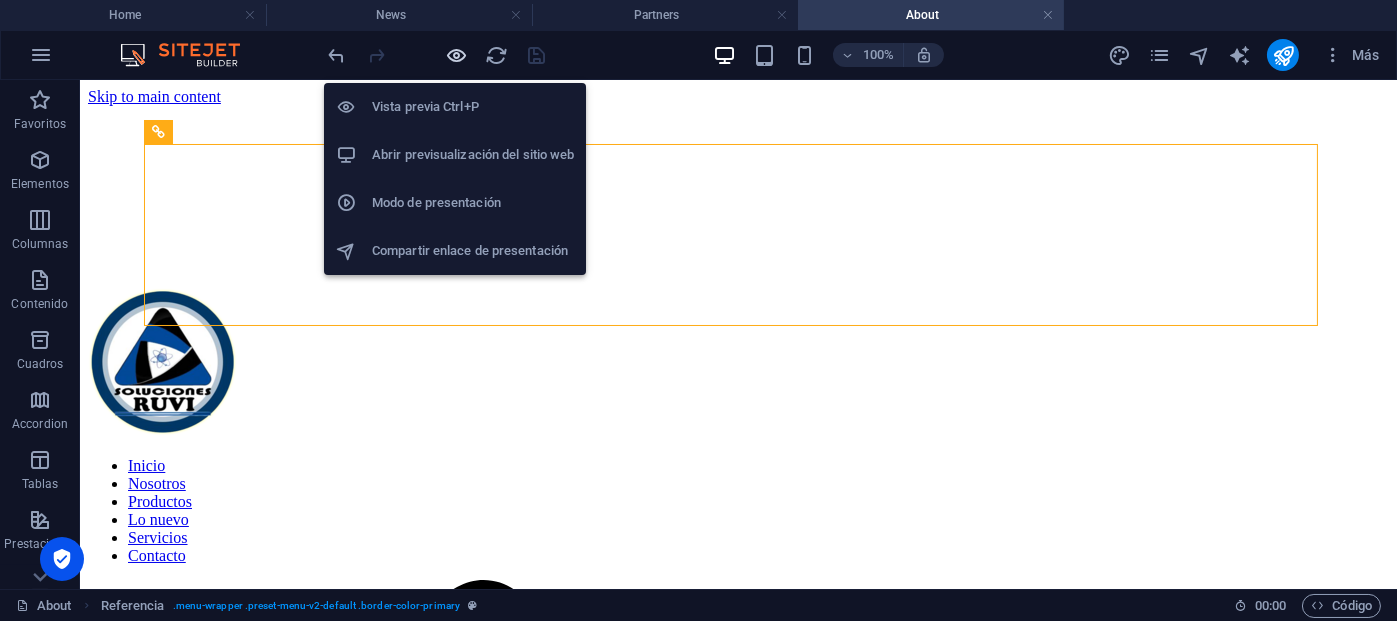 click at bounding box center [457, 55] 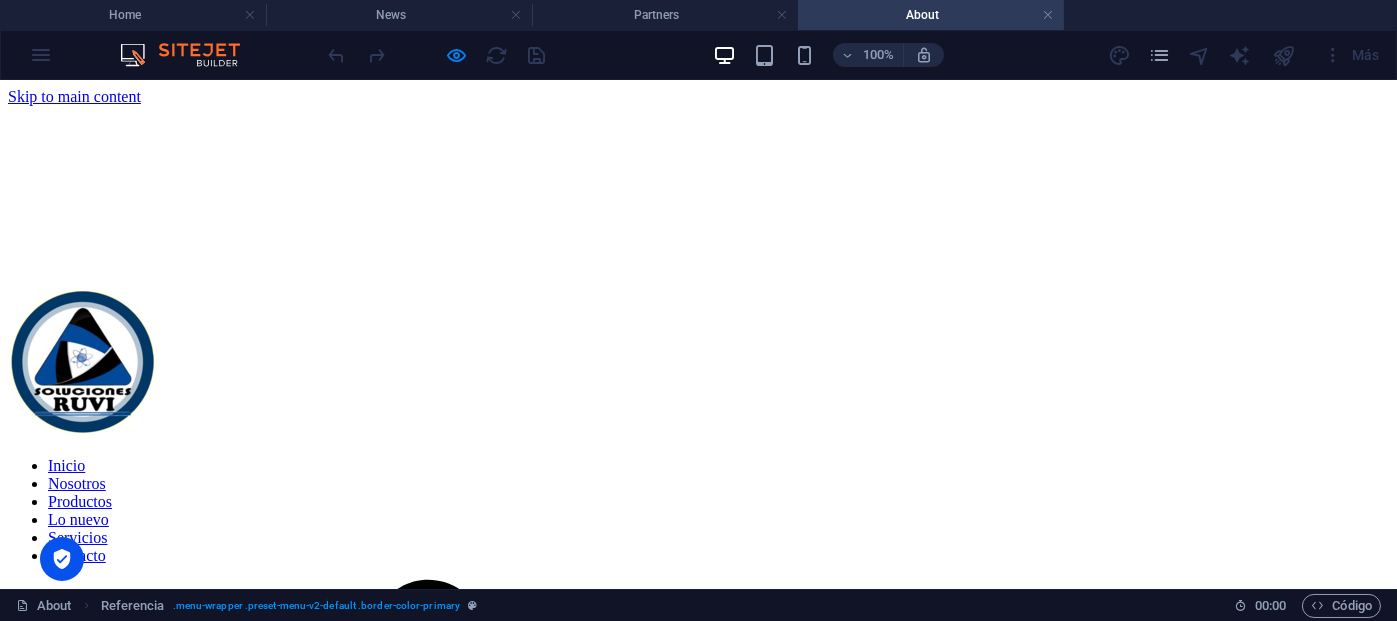 click on "Productos" at bounding box center [80, 501] 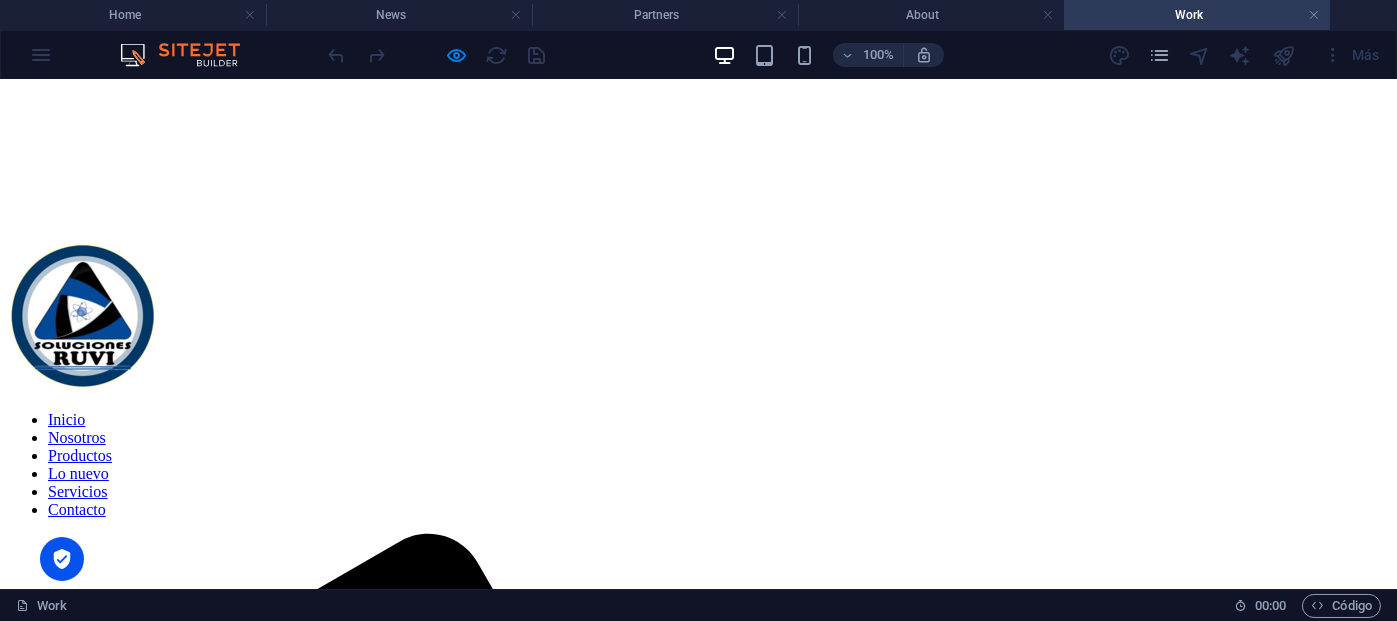 scroll, scrollTop: 246, scrollLeft: 0, axis: vertical 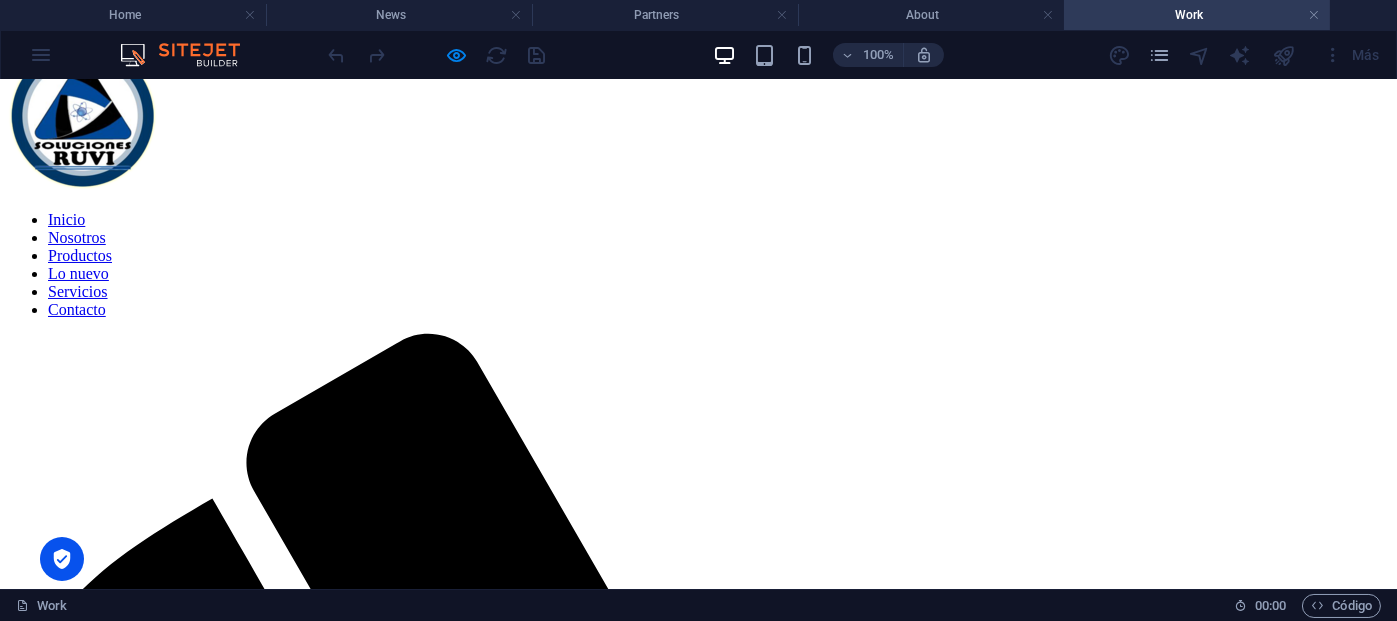 click on "Show All" at bounding box center (698, 2179) 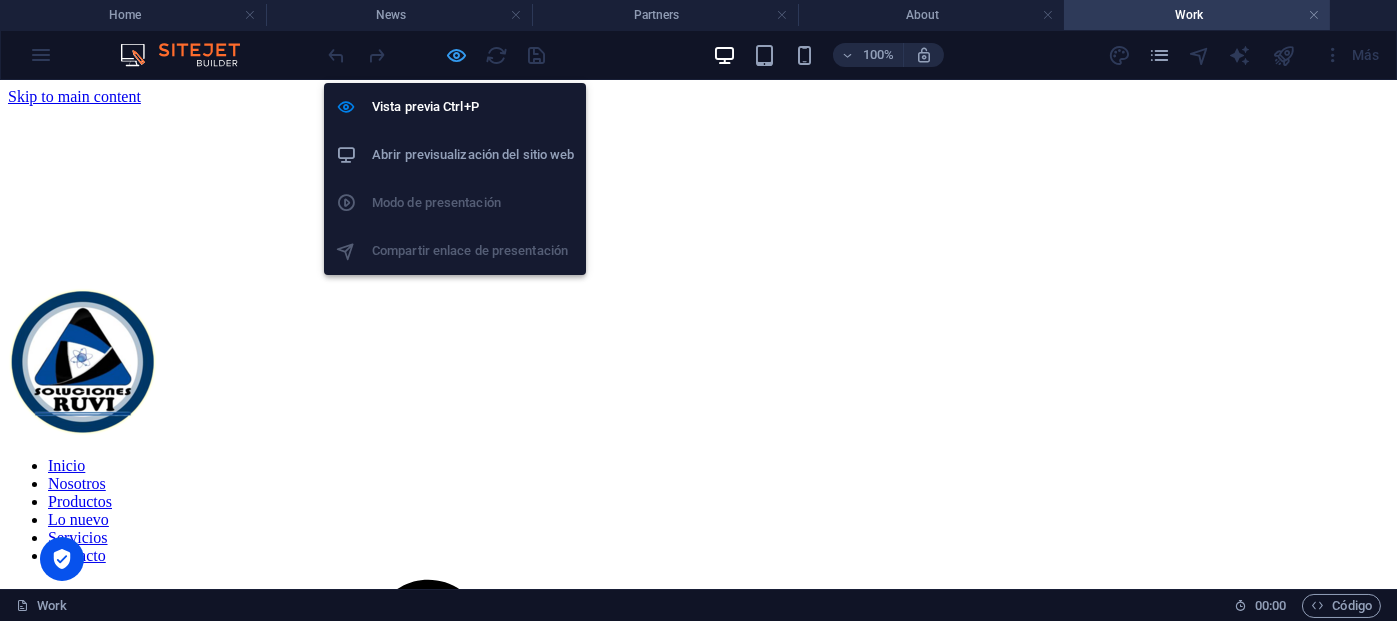 click at bounding box center [457, 55] 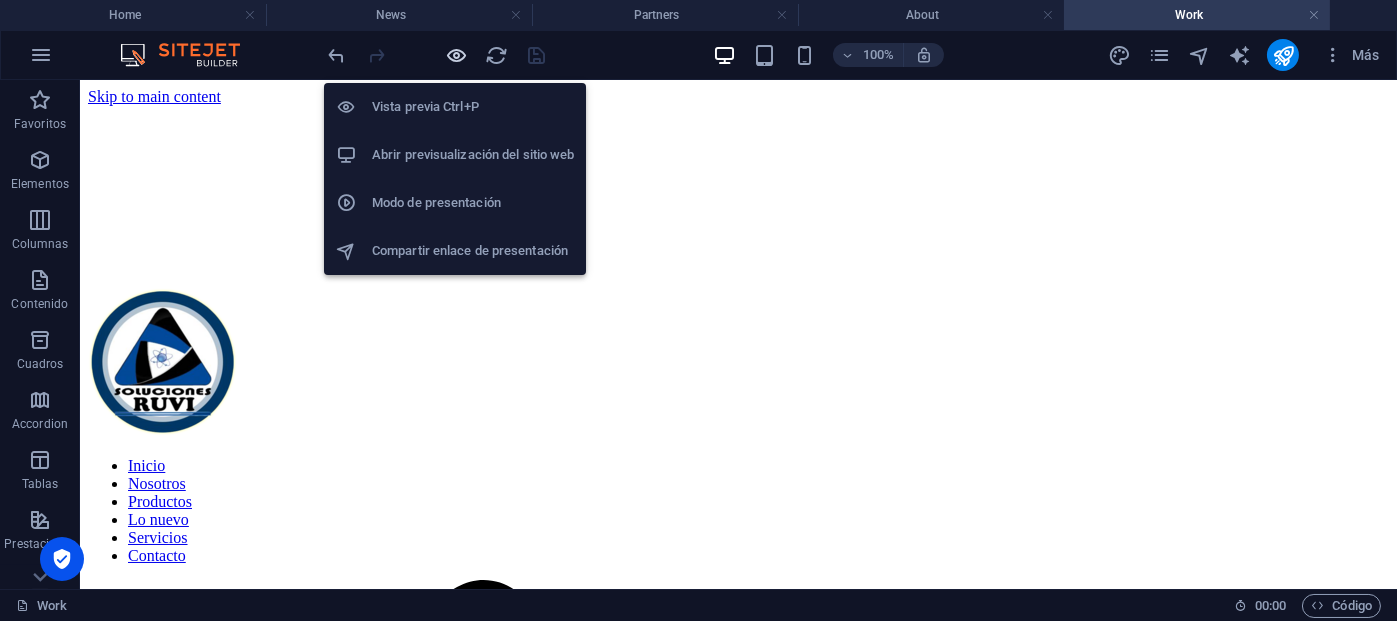 click at bounding box center (457, 55) 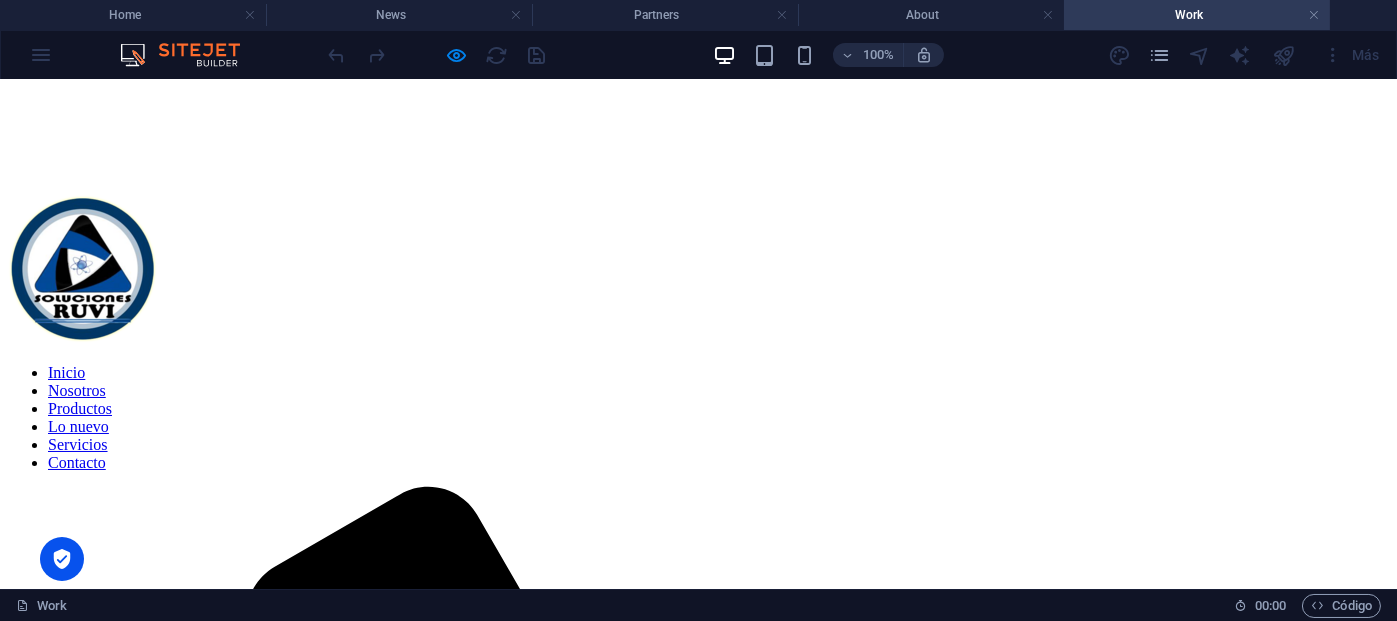 scroll, scrollTop: 200, scrollLeft: 0, axis: vertical 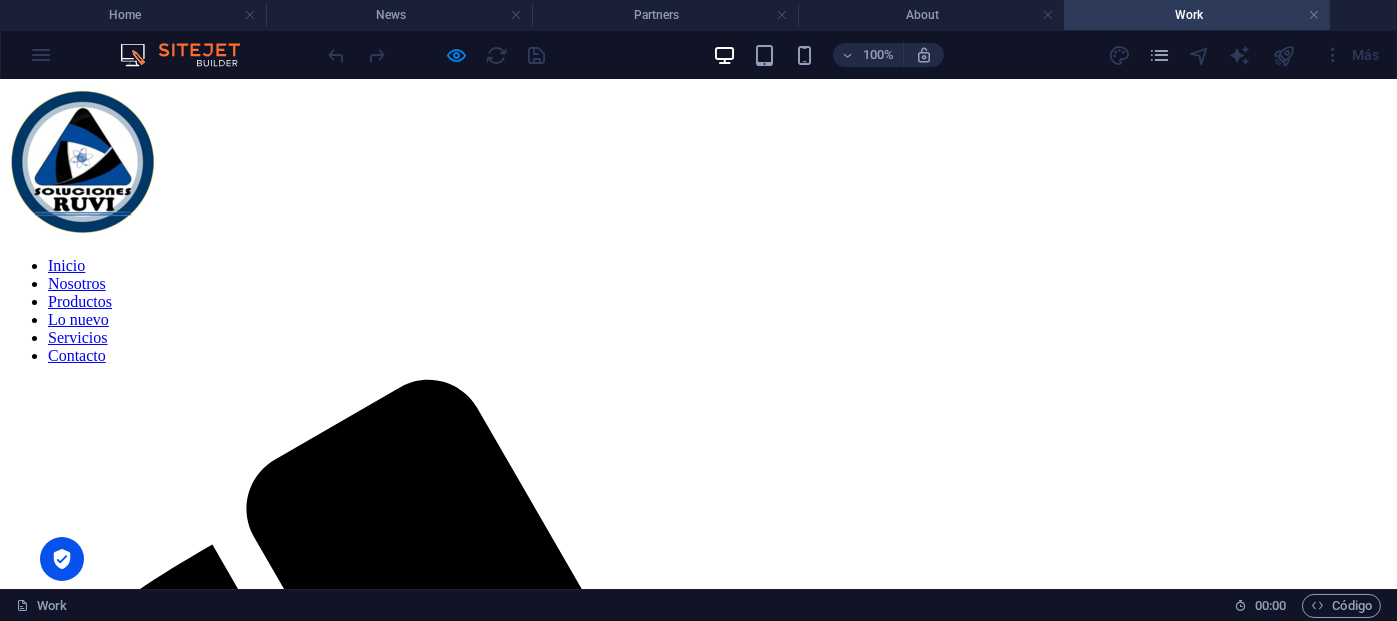 click on "Show All" at bounding box center (38, 2224) 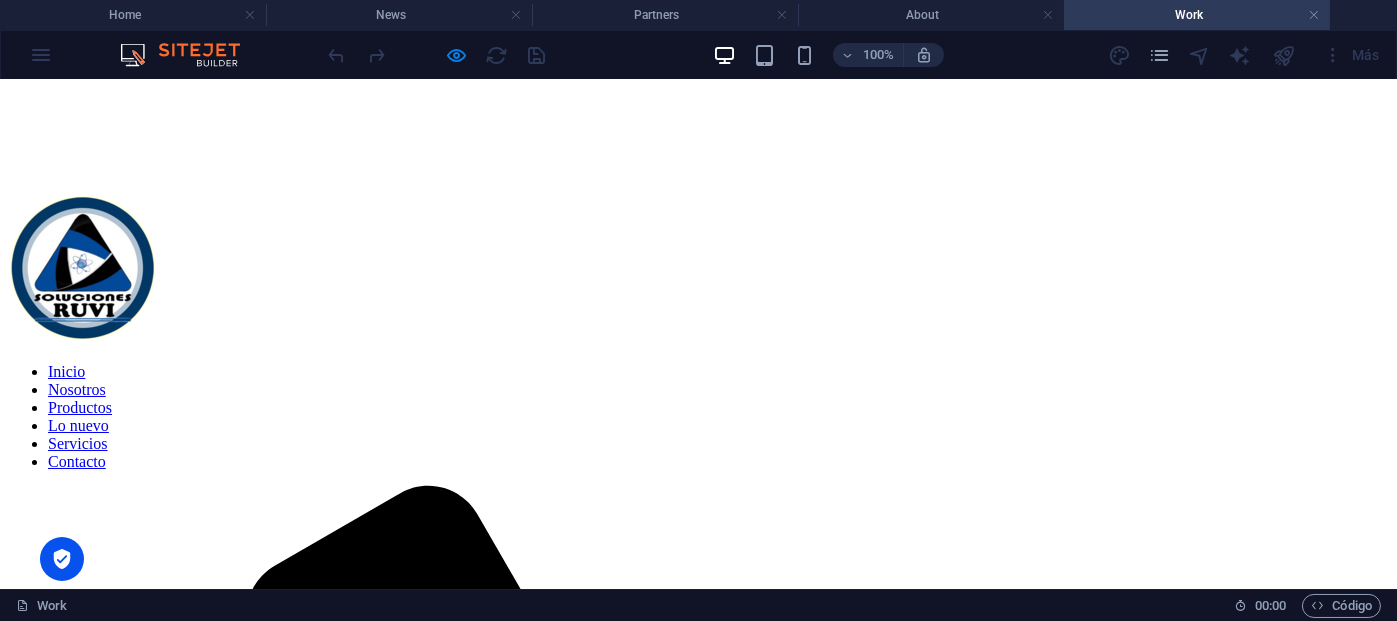 scroll, scrollTop: 0, scrollLeft: 0, axis: both 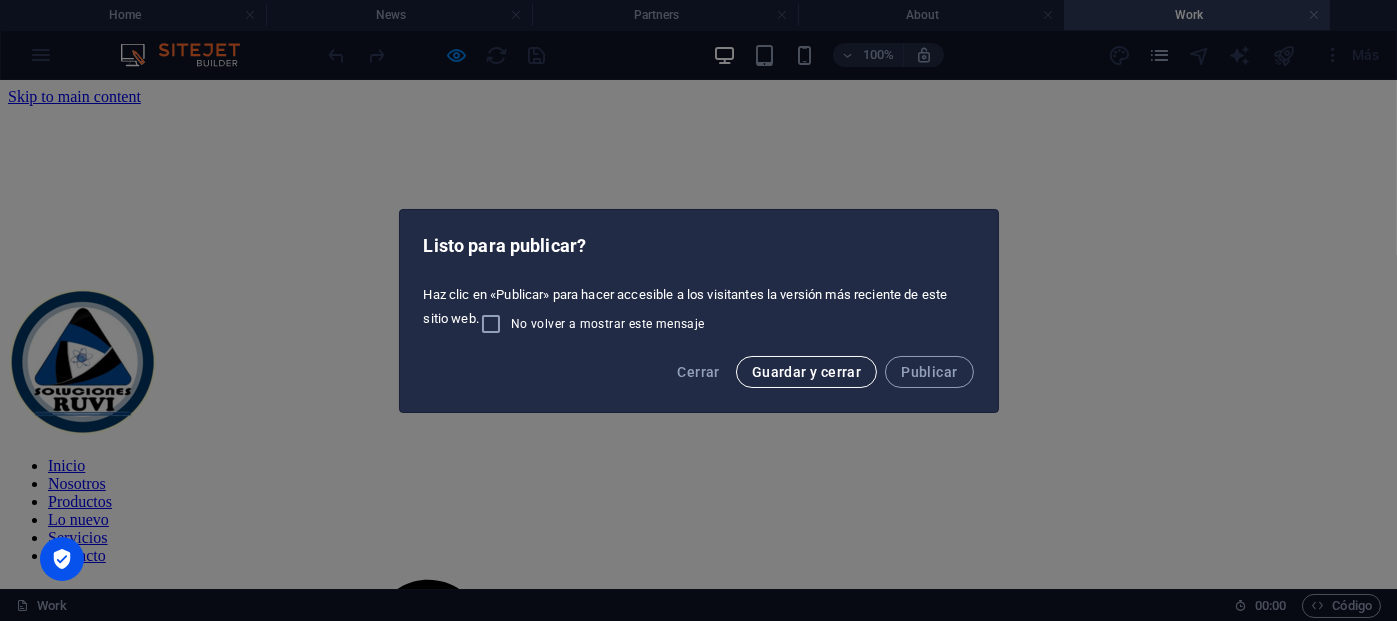 click on "Guardar y cerrar" at bounding box center [806, 372] 